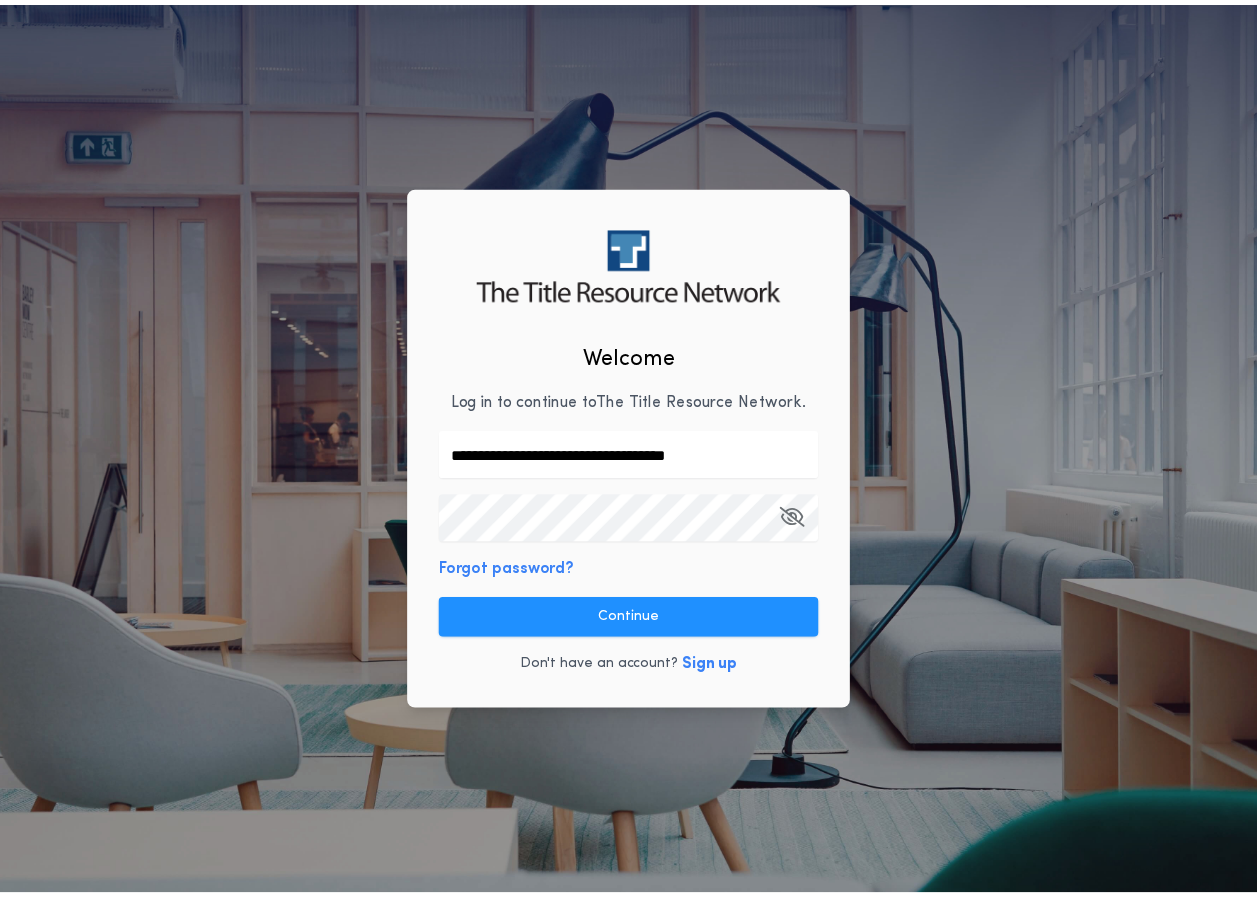 scroll, scrollTop: 0, scrollLeft: 0, axis: both 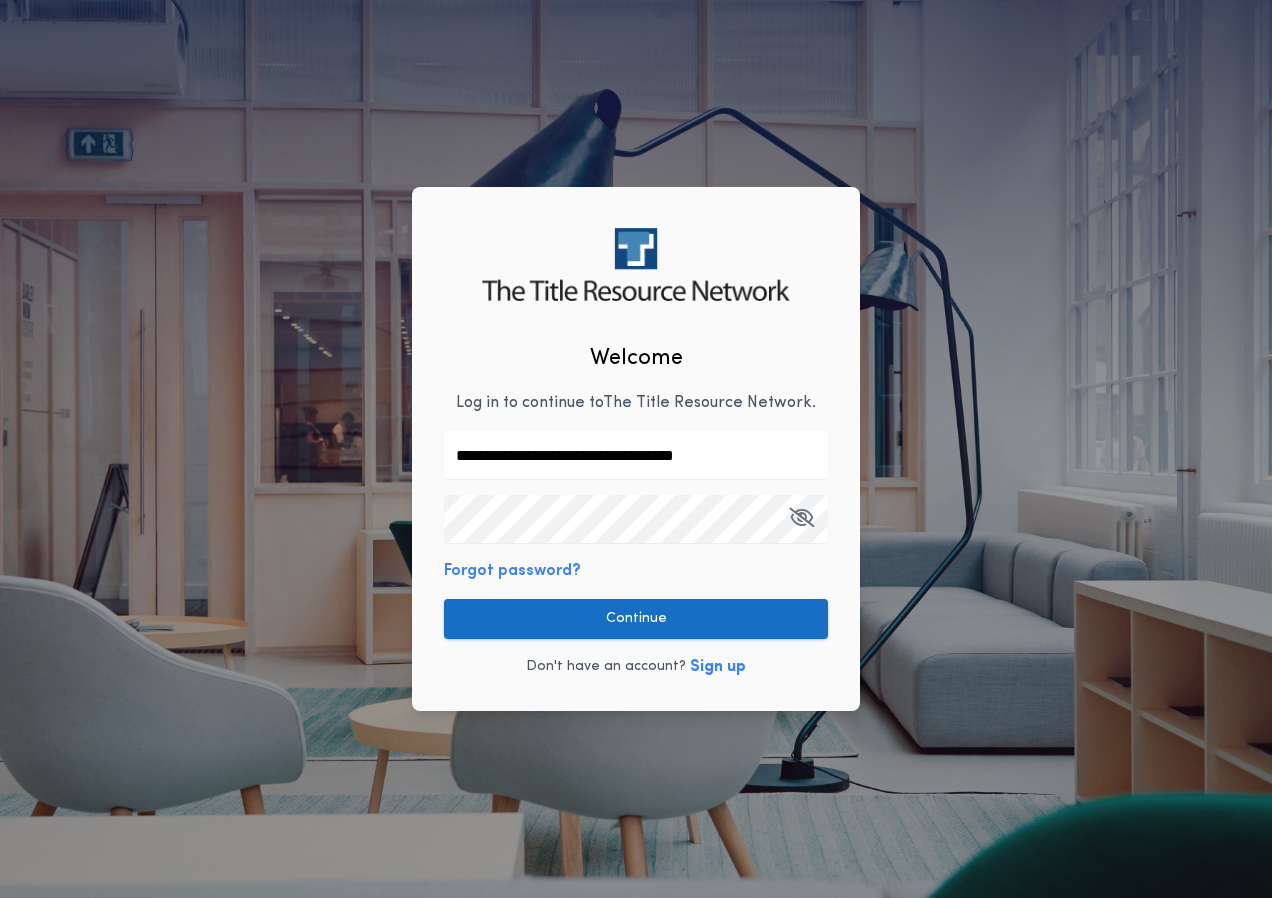 click on "Continue" at bounding box center [636, 619] 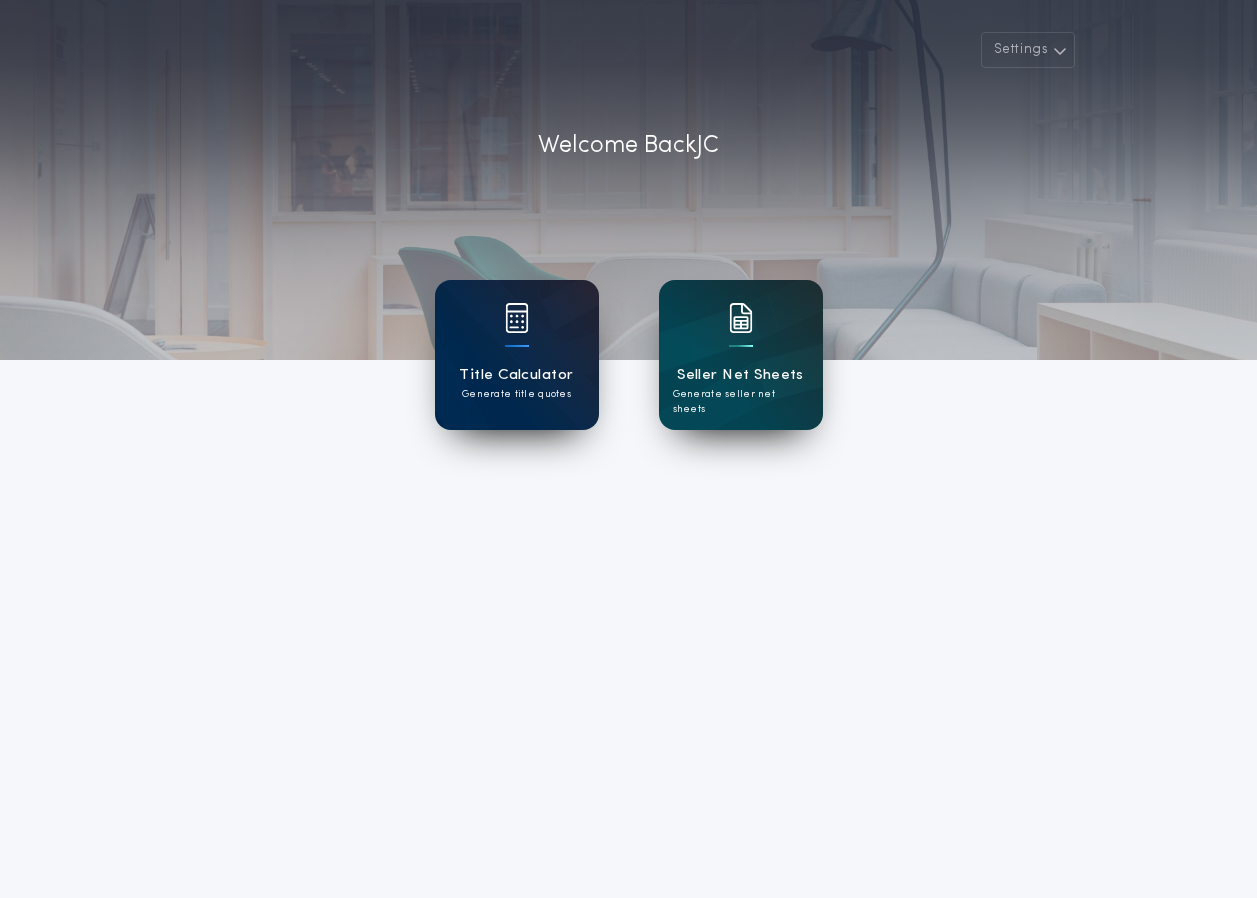 click on "Generate title quotes" at bounding box center (516, 394) 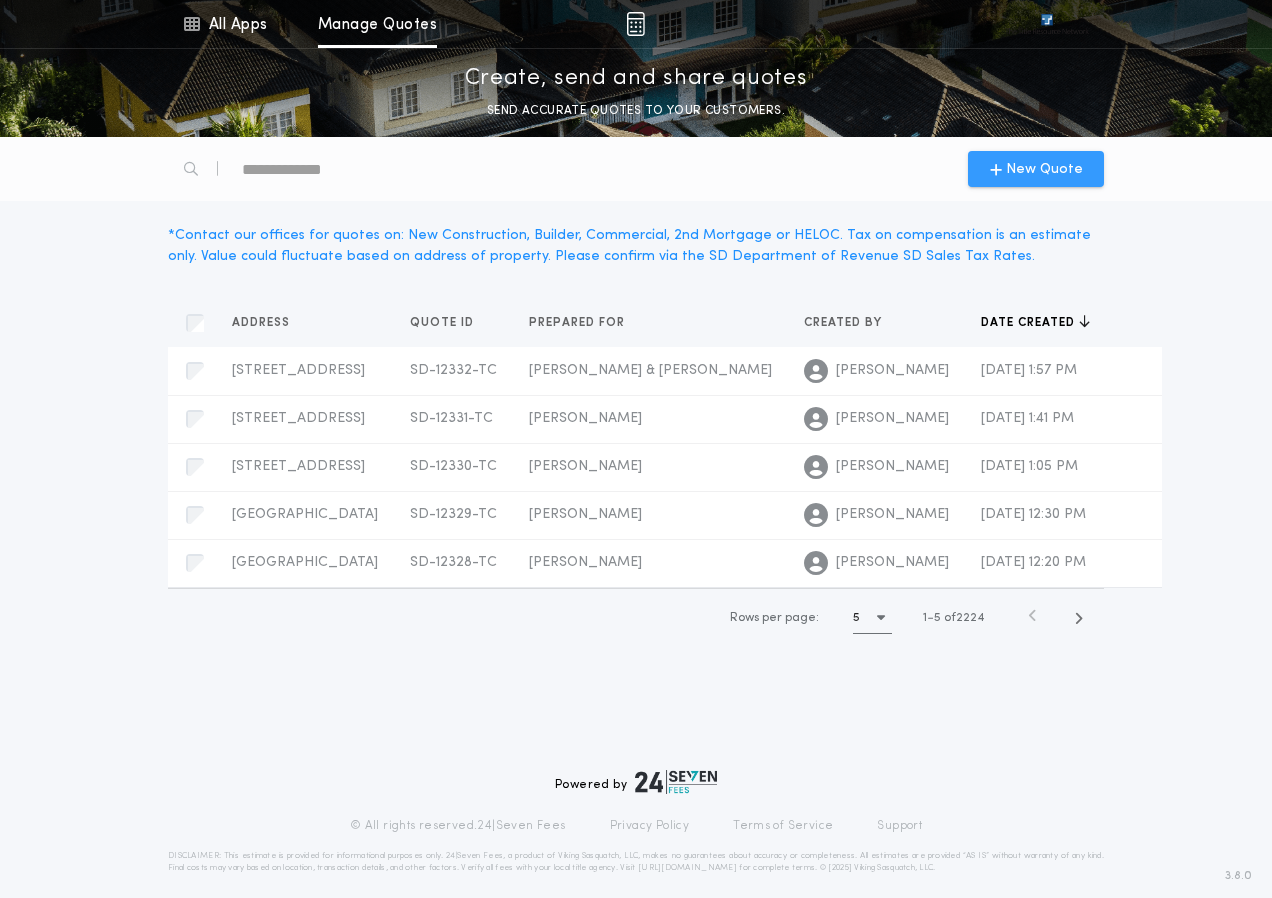 click on "New Quote" at bounding box center [1044, 169] 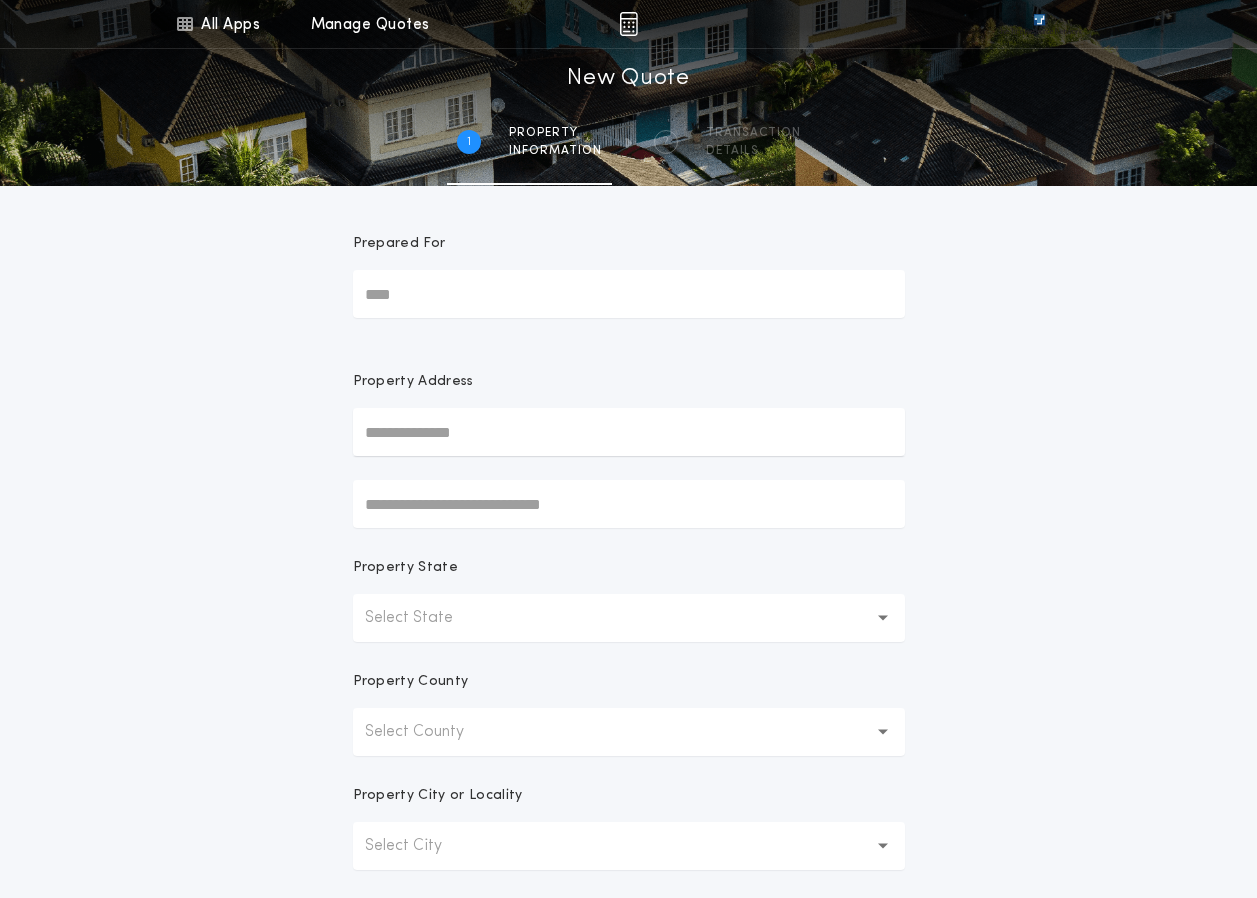 click on "Prepared For" at bounding box center (629, 294) 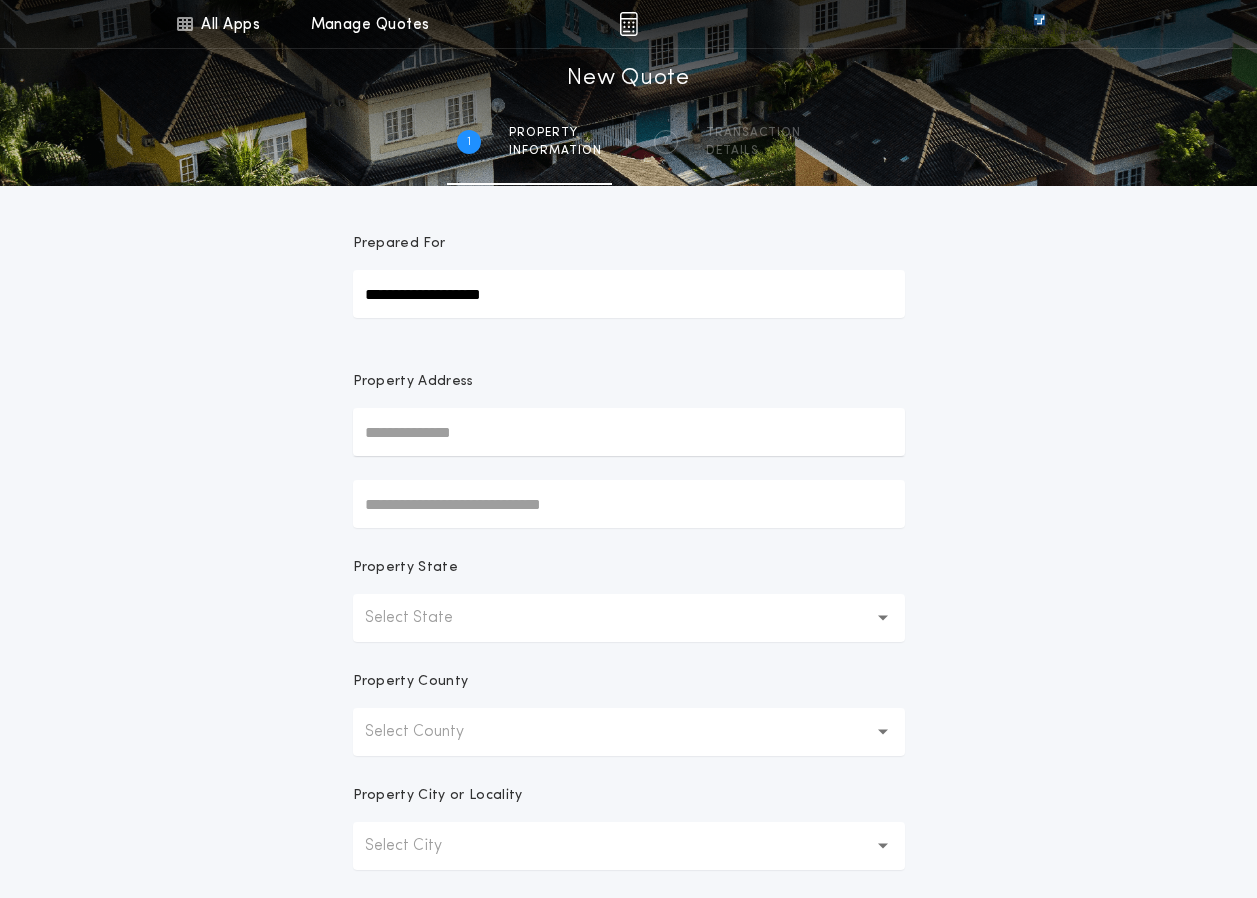 type on "**********" 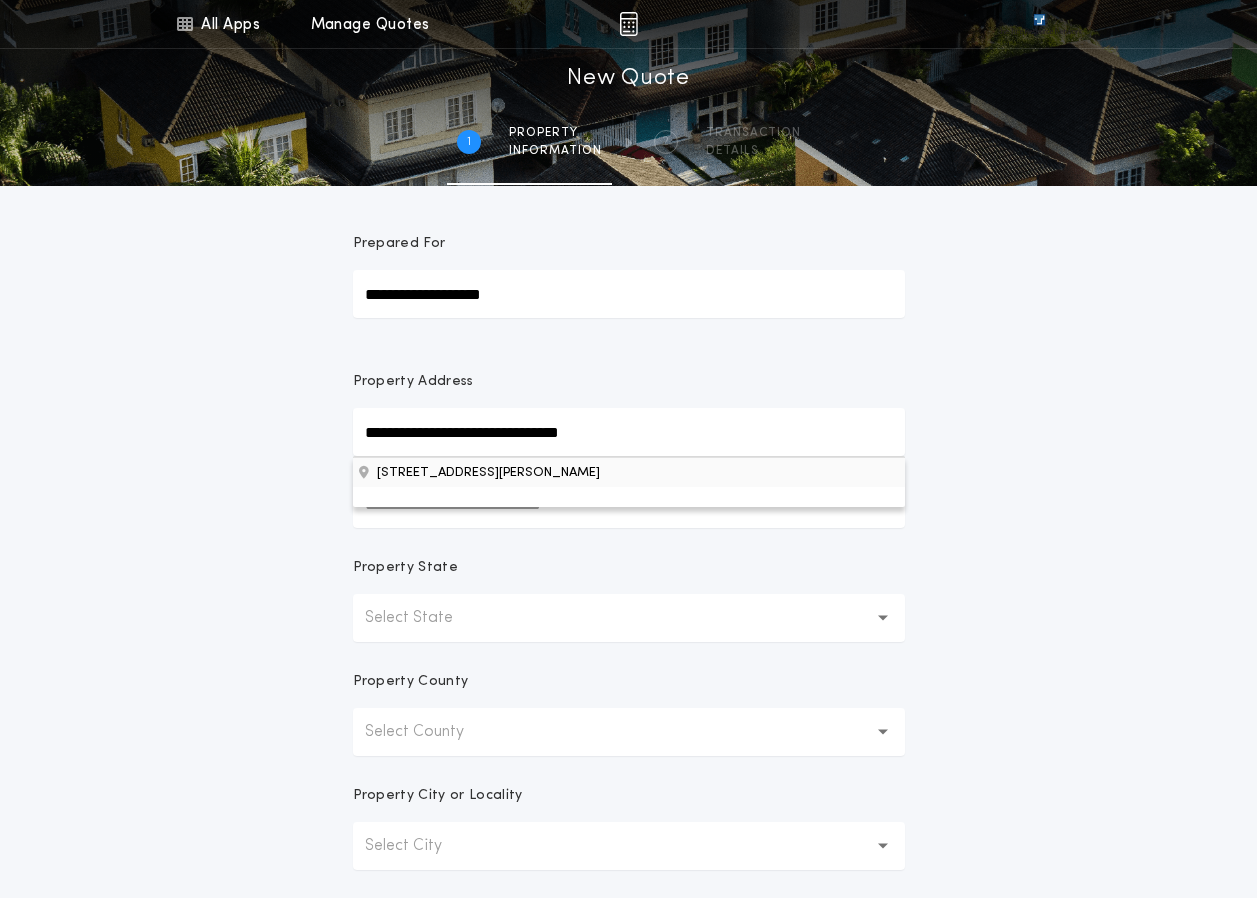 click on "[STREET_ADDRESS][PERSON_NAME]" at bounding box center (629, 472) 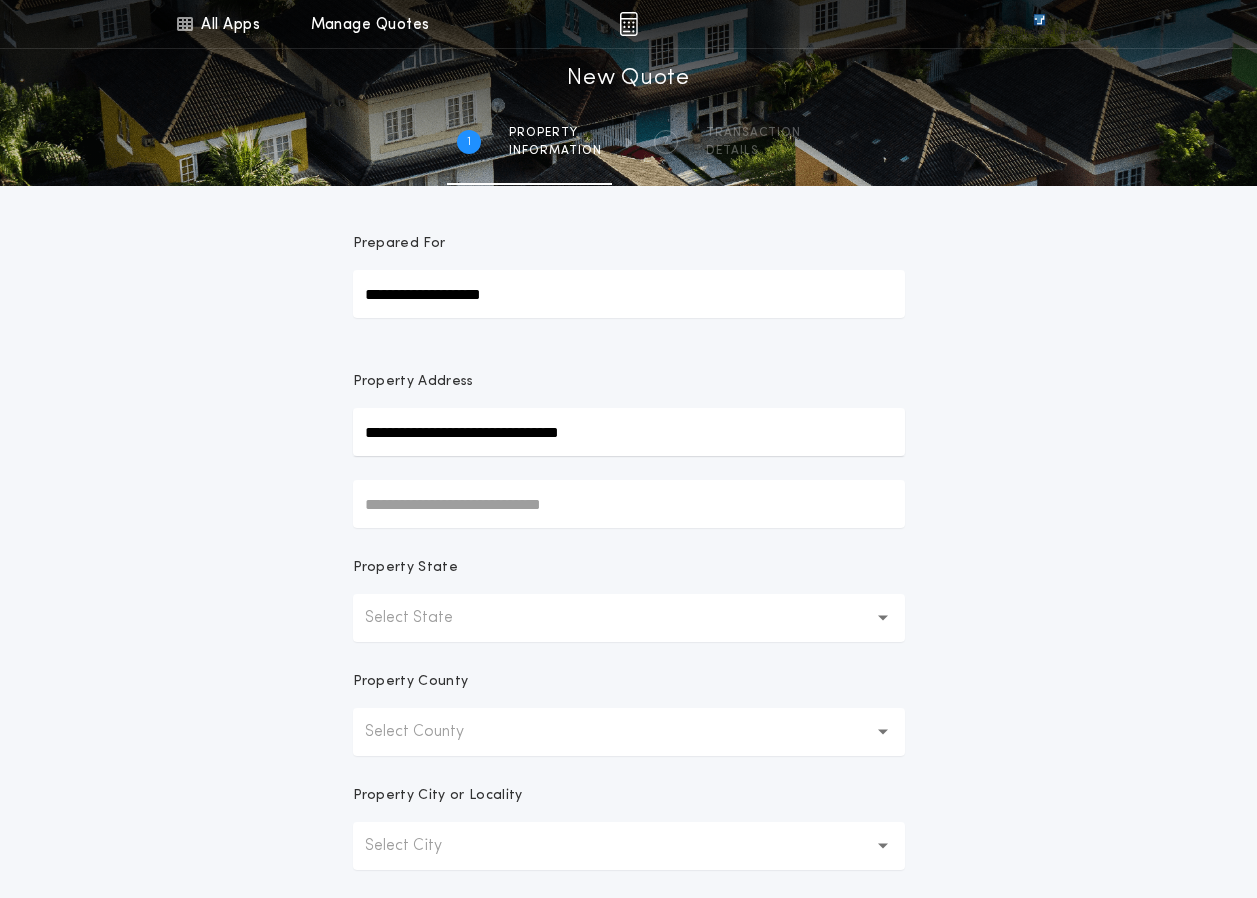 type on "**********" 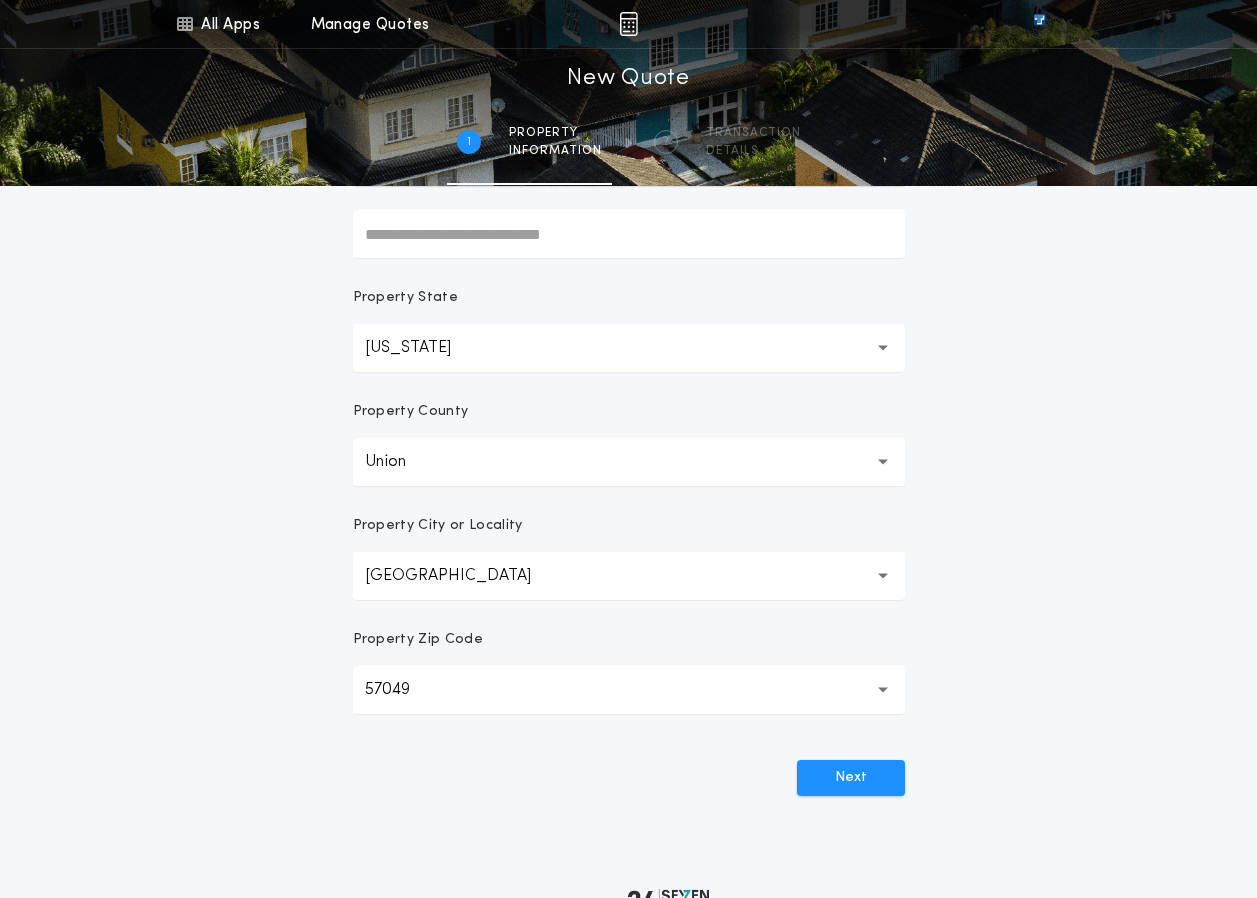 scroll, scrollTop: 300, scrollLeft: 0, axis: vertical 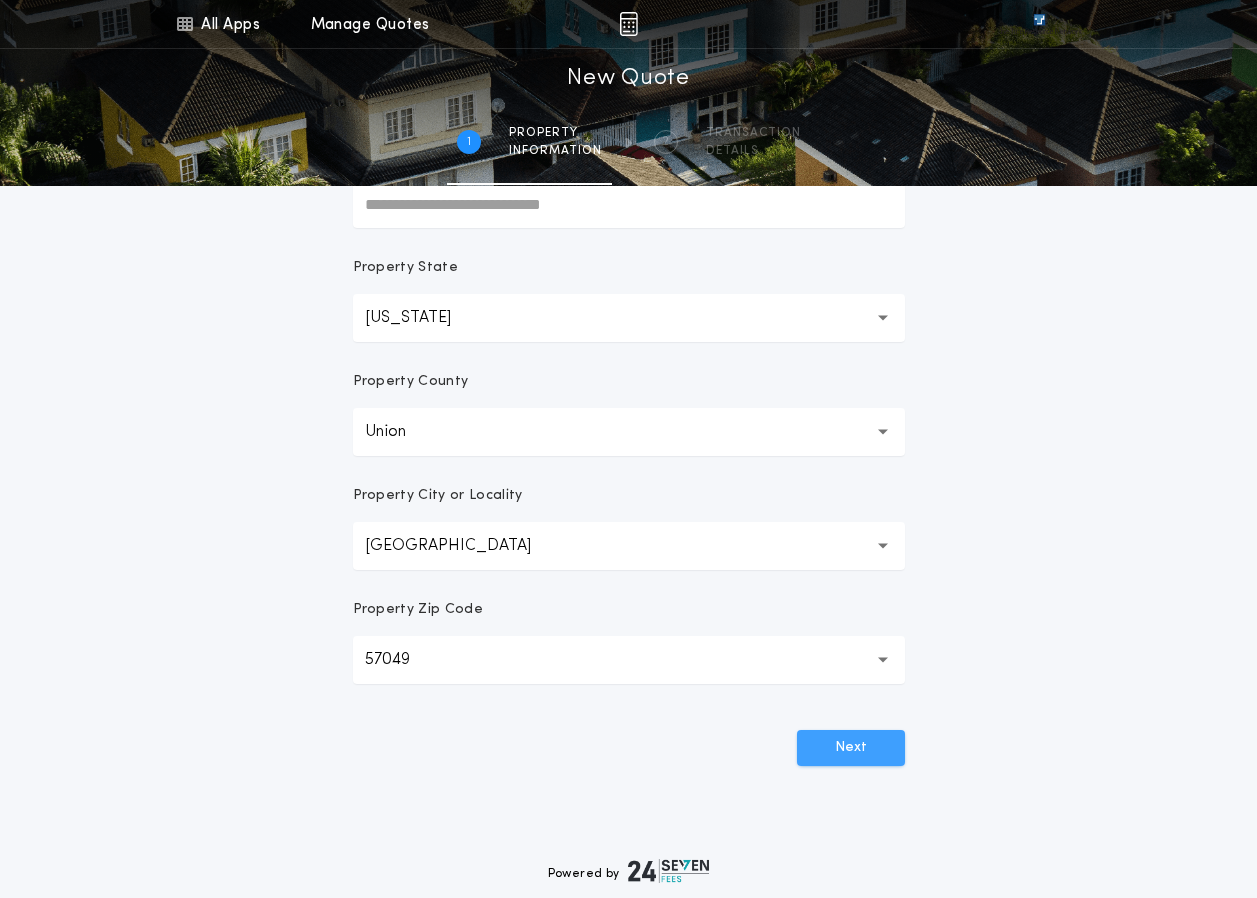 click on "Next" at bounding box center [851, 748] 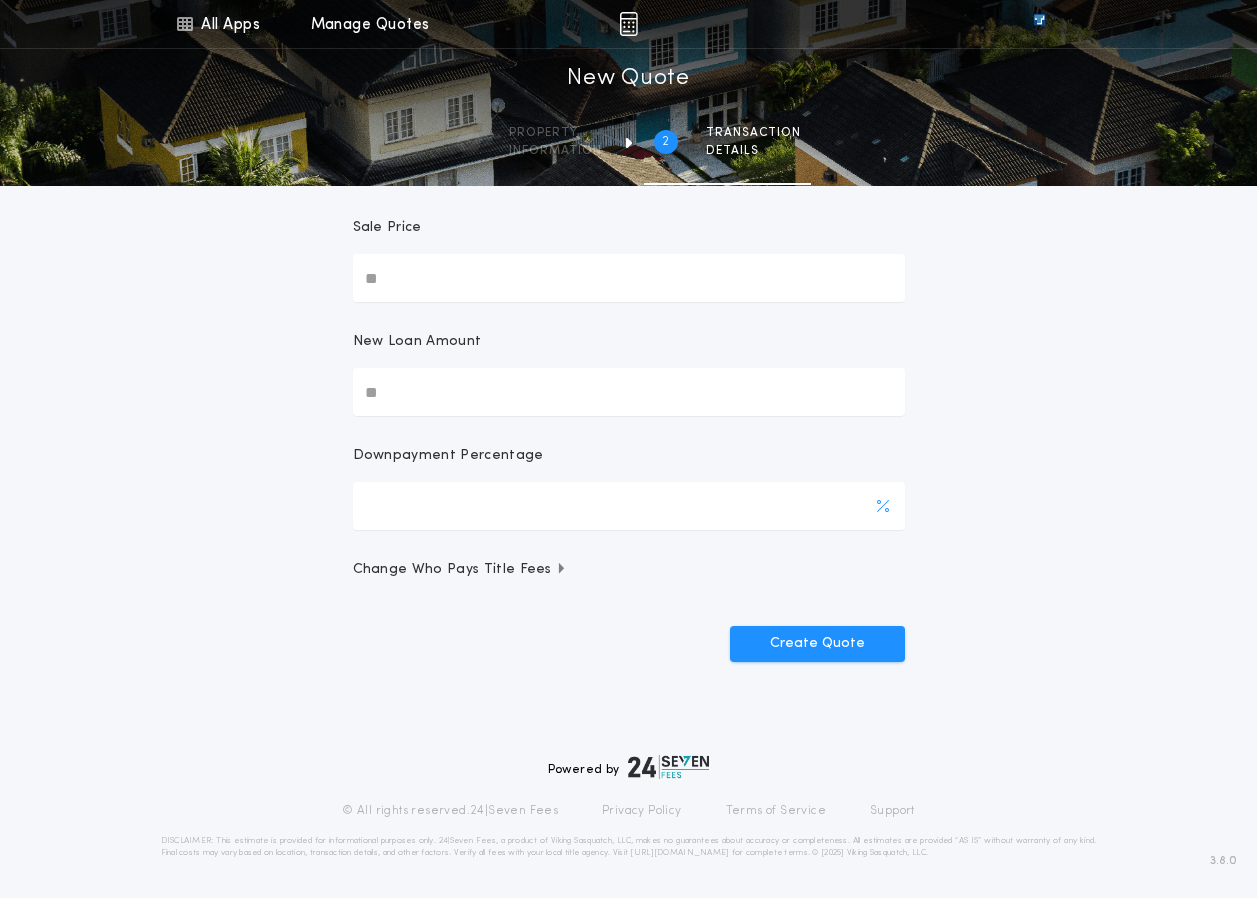 scroll, scrollTop: 204, scrollLeft: 0, axis: vertical 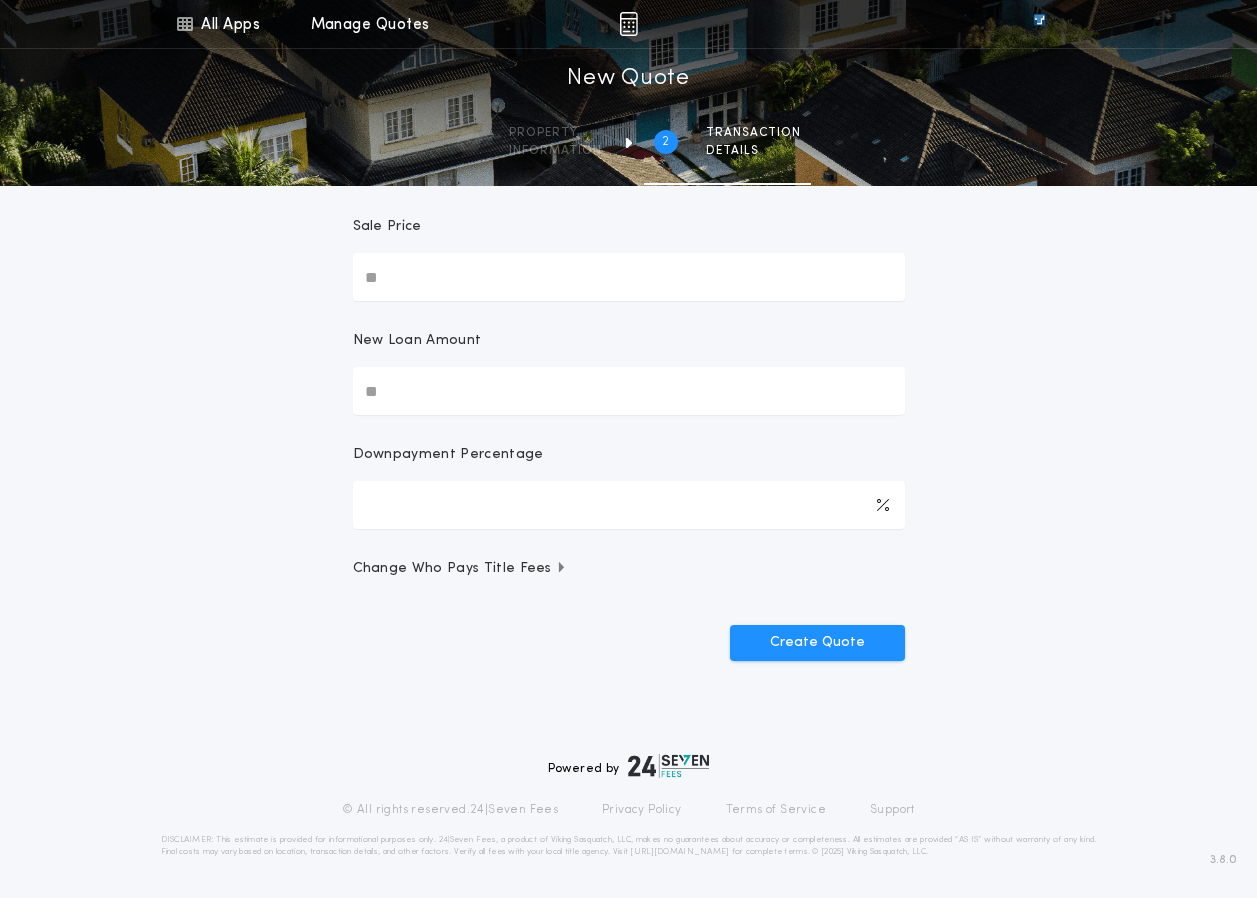 click on "Sale Price" at bounding box center [629, 277] 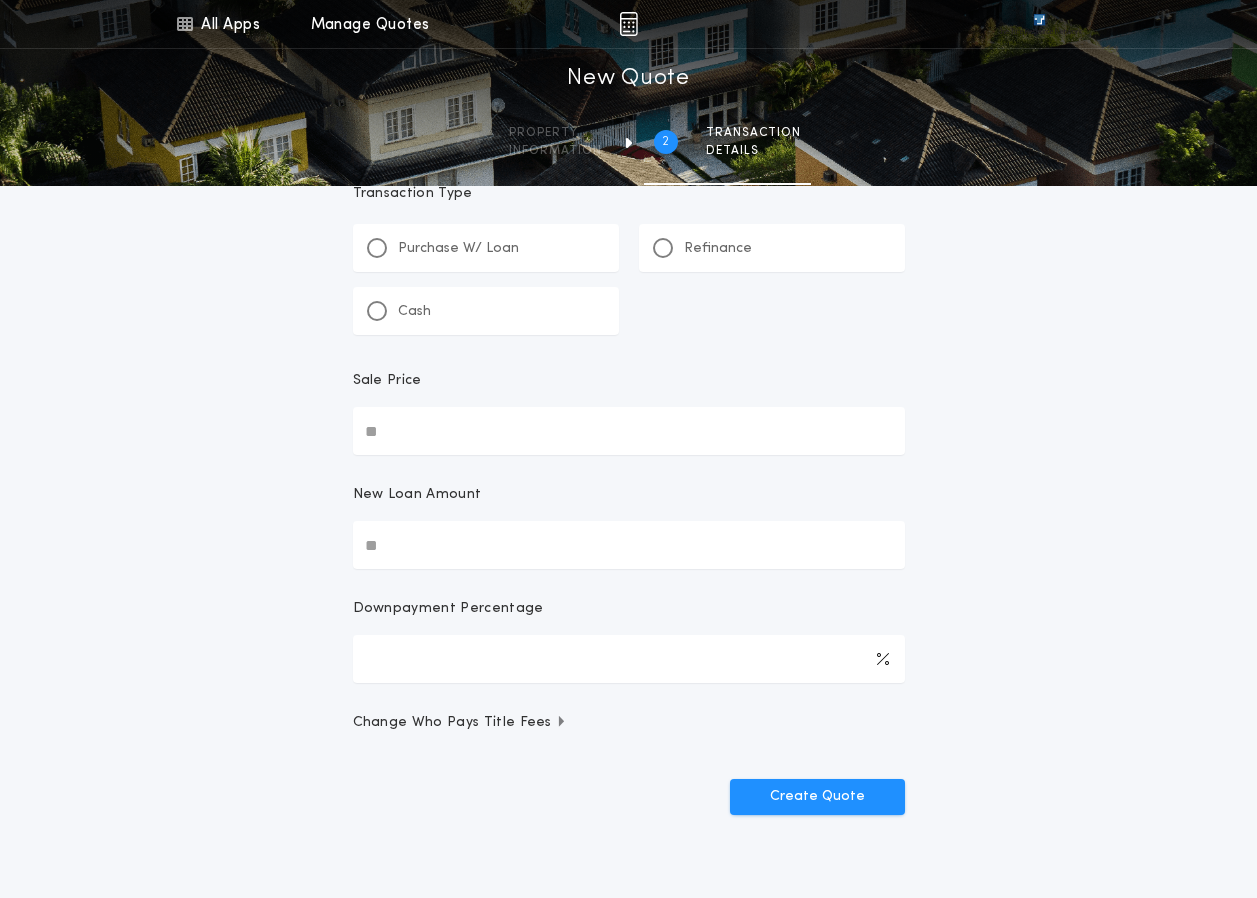 scroll, scrollTop: 0, scrollLeft: 0, axis: both 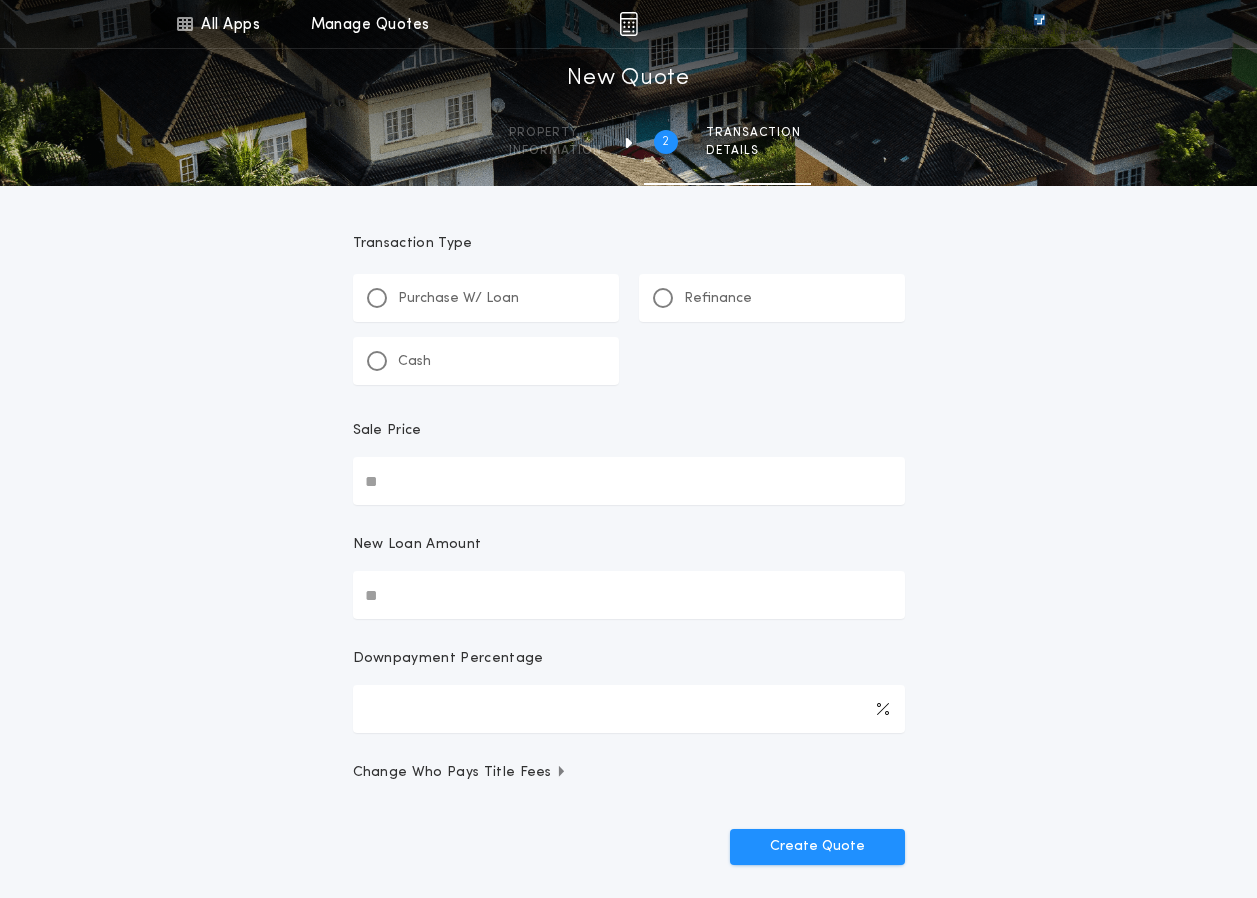 click on "Purchase W/ Loan" at bounding box center [458, 299] 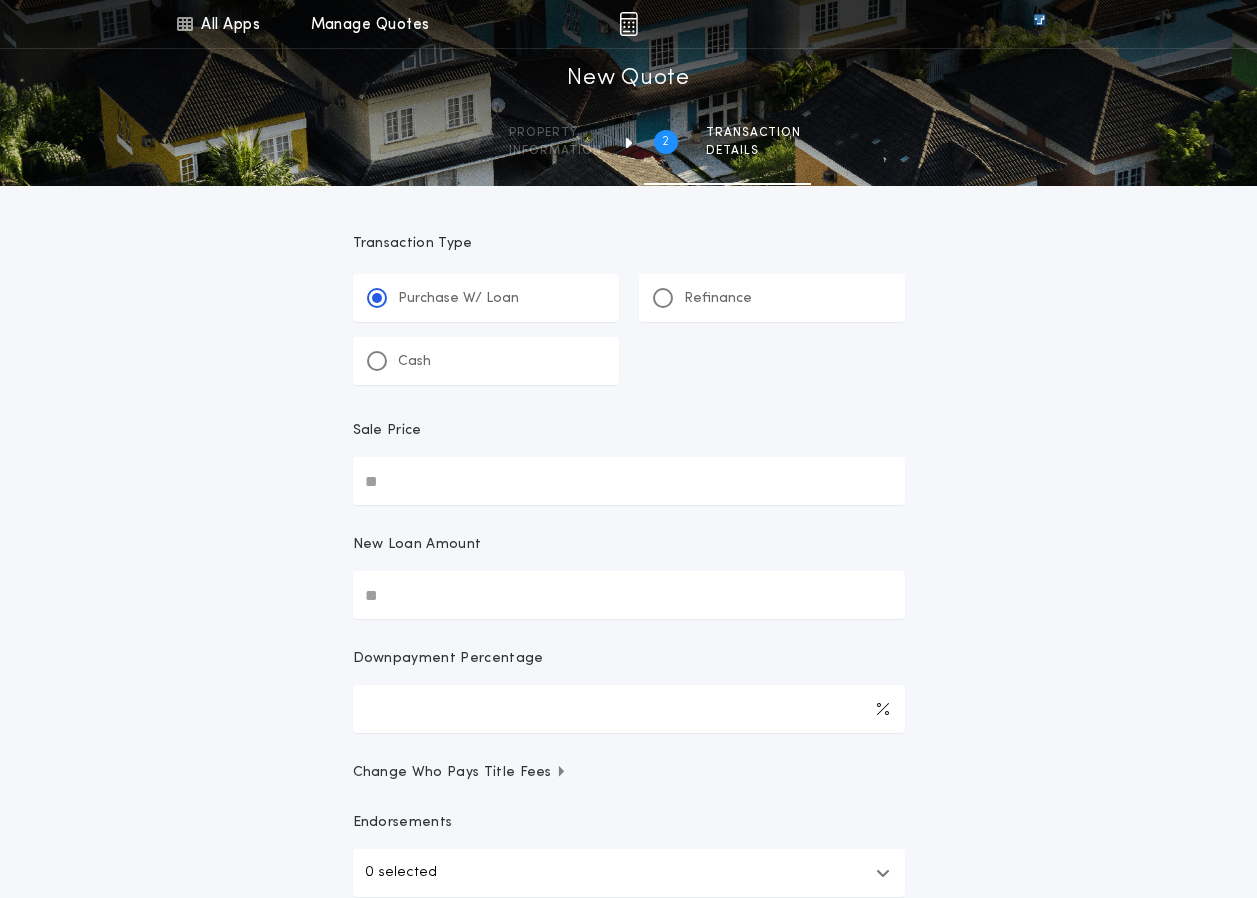 click on "Sale Price" at bounding box center [629, 481] 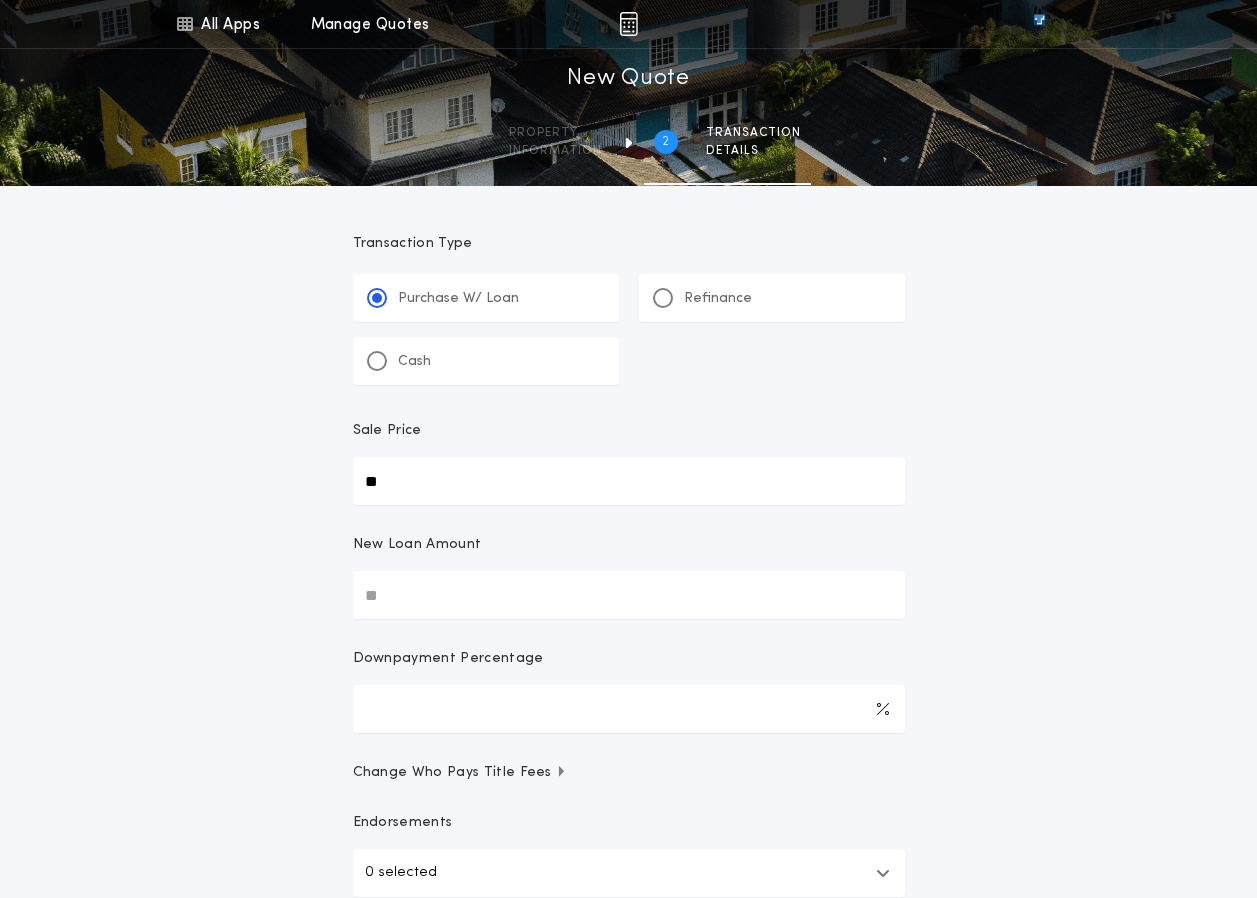 type on "**" 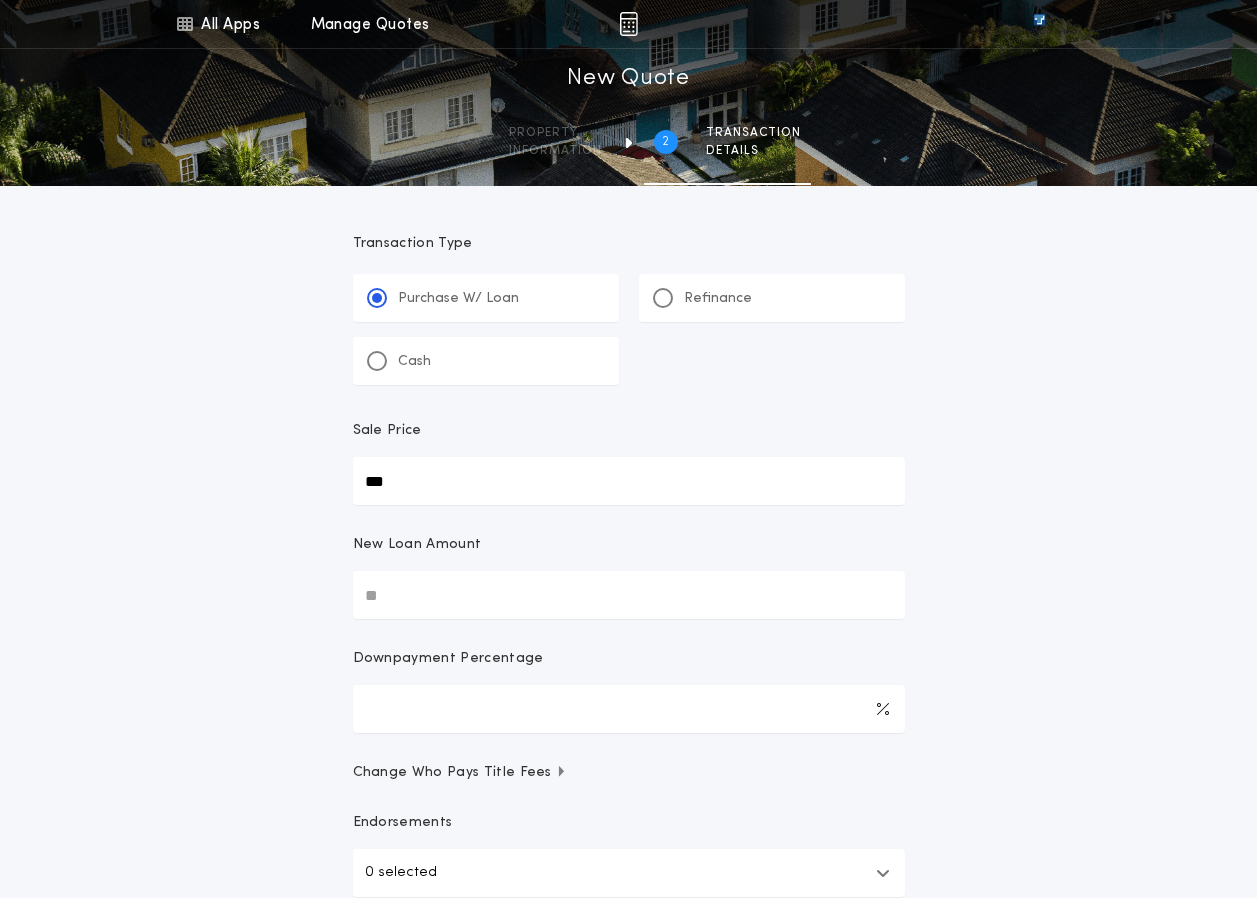 type on "***" 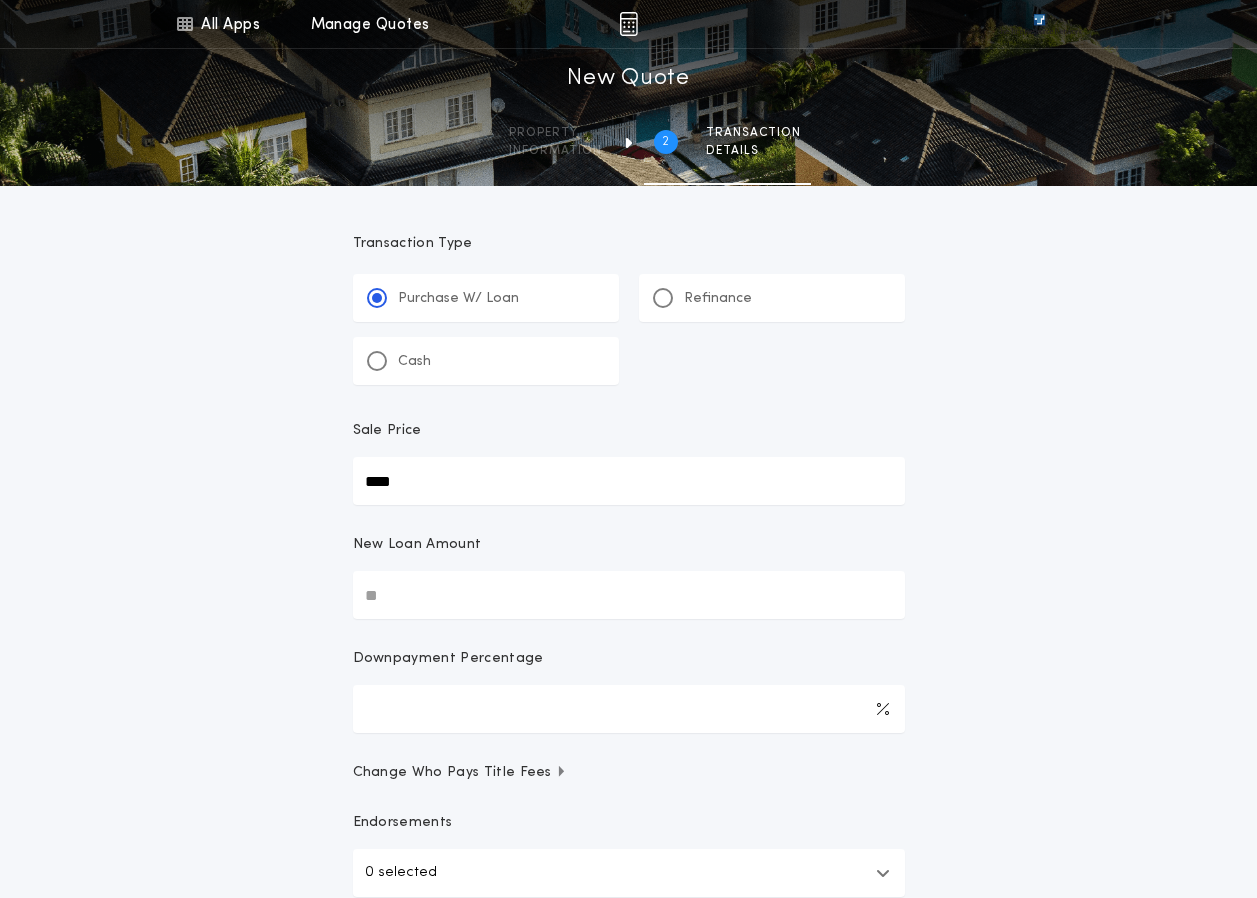 type on "****" 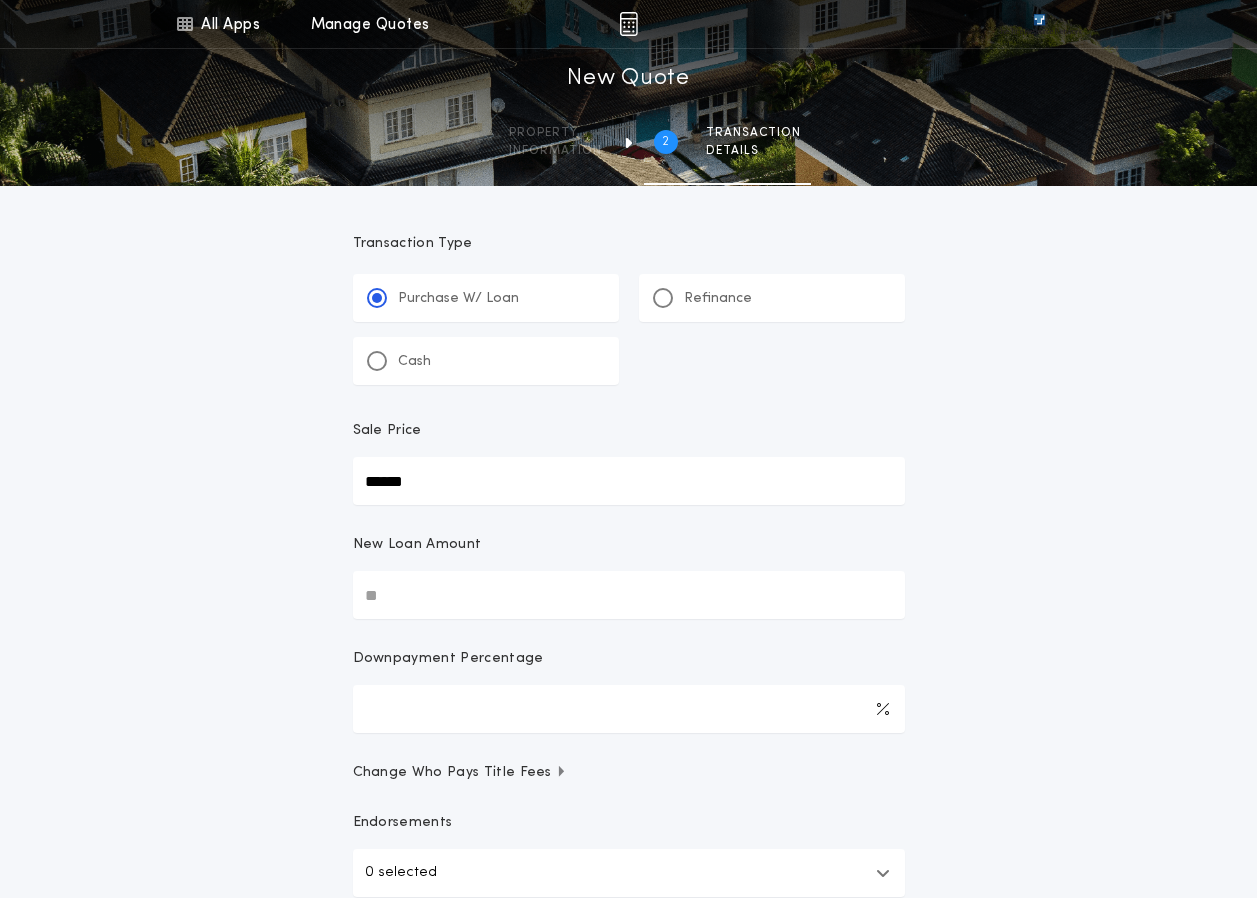 type on "******" 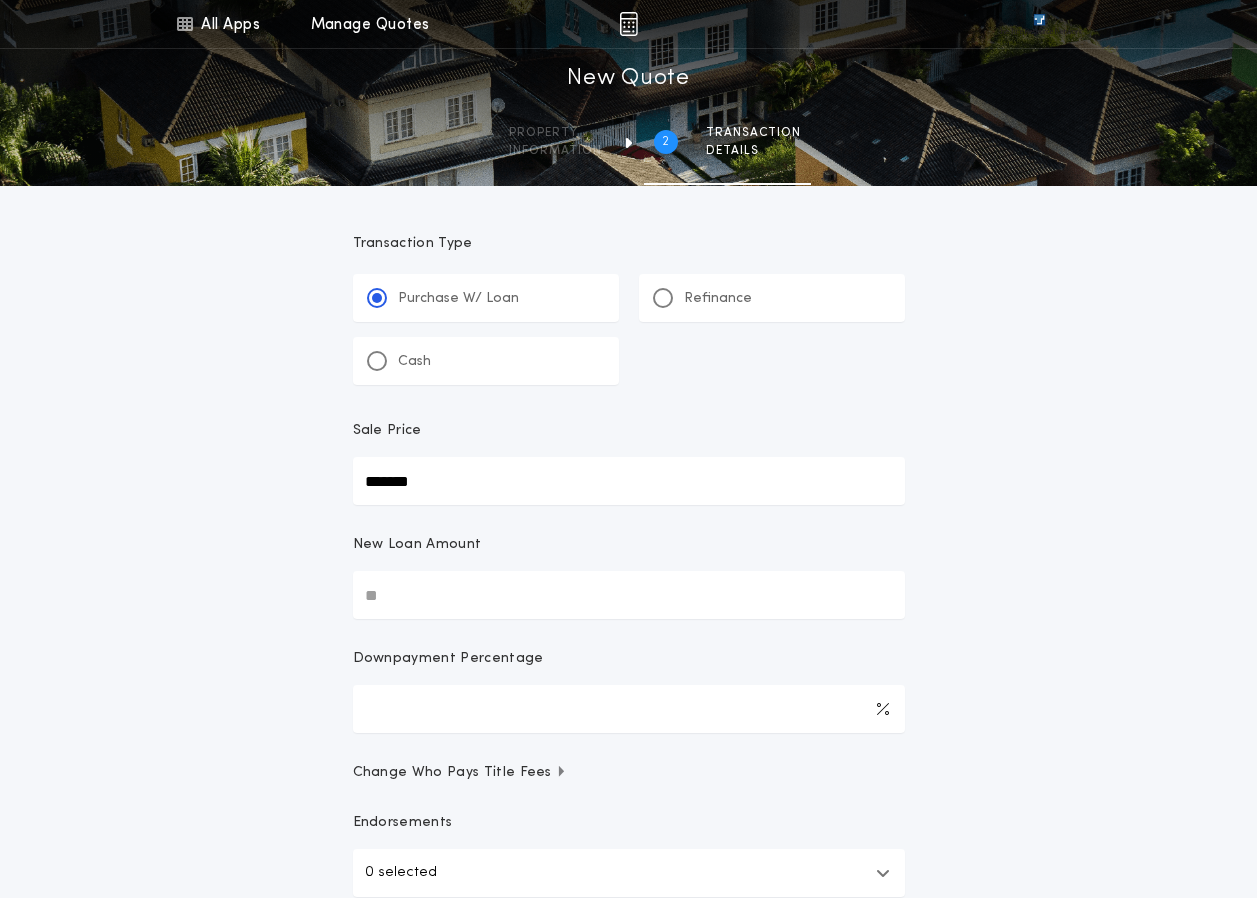 type on "*******" 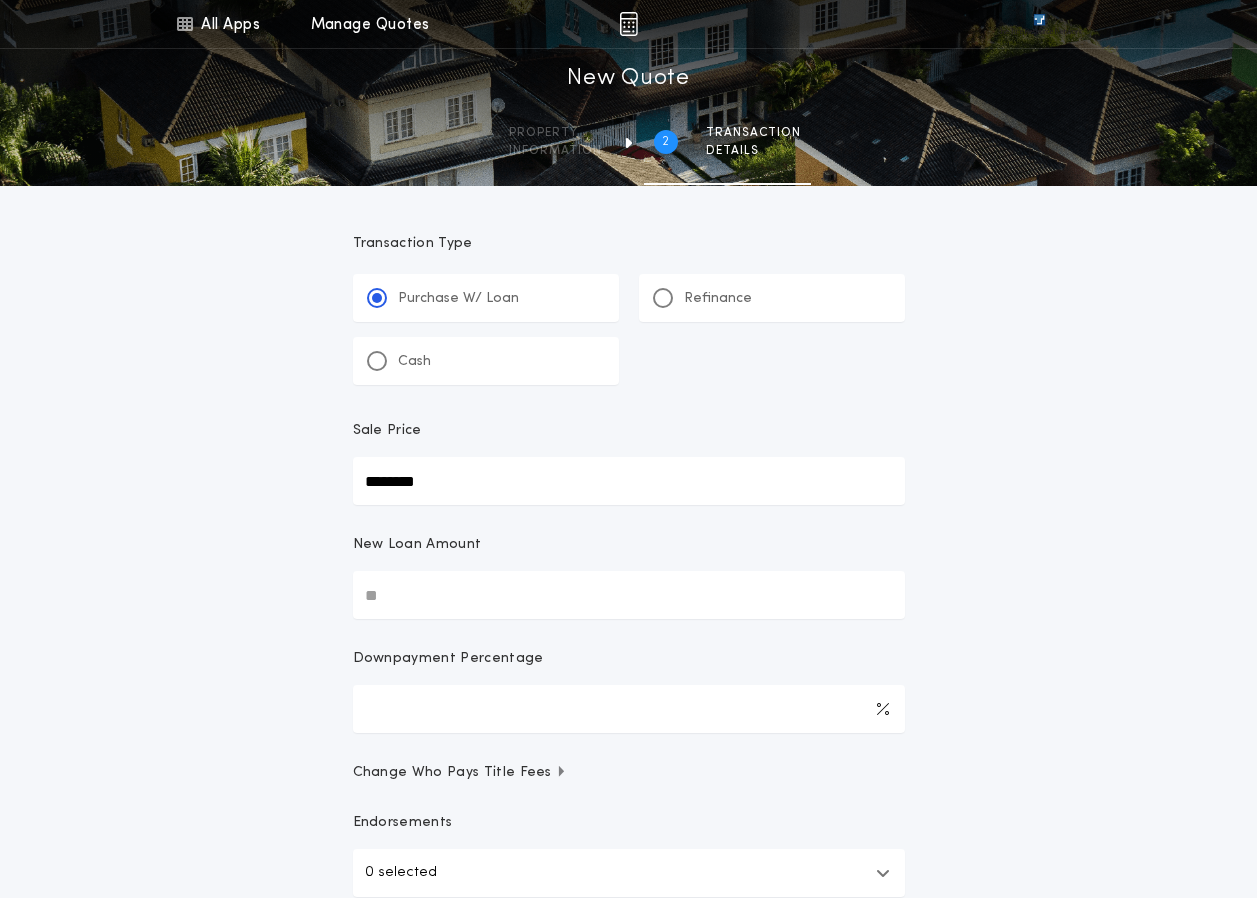 type on "********" 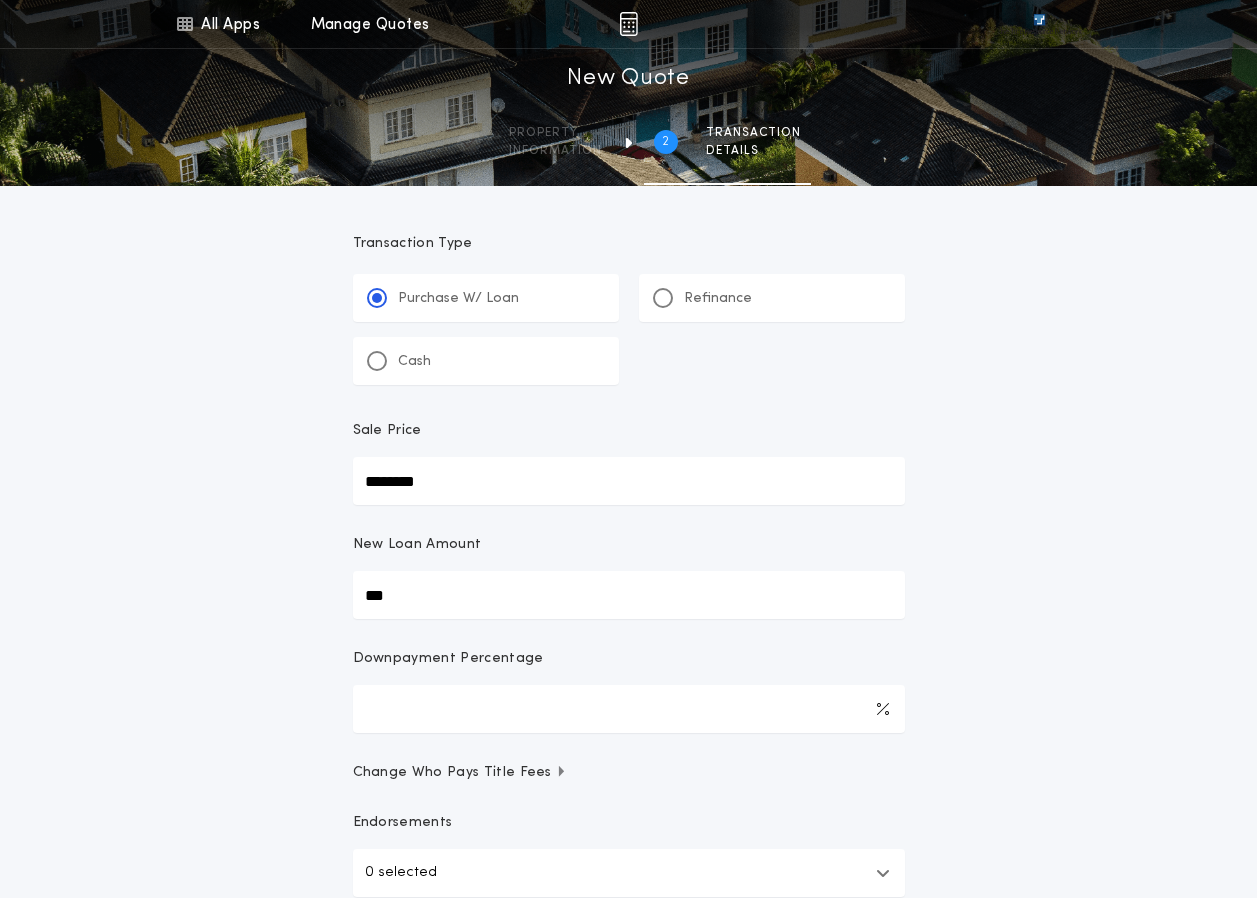 type on "****" 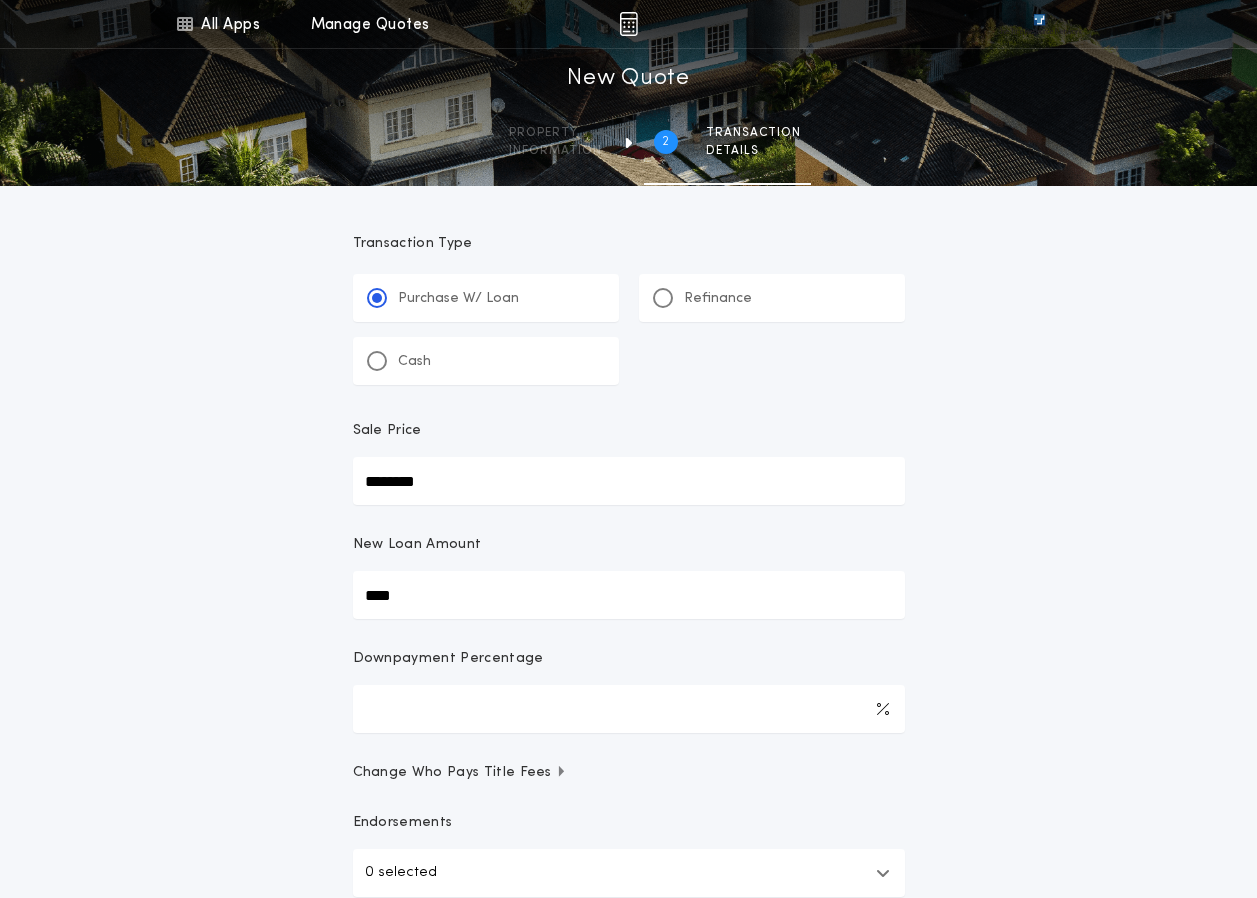 type on "******" 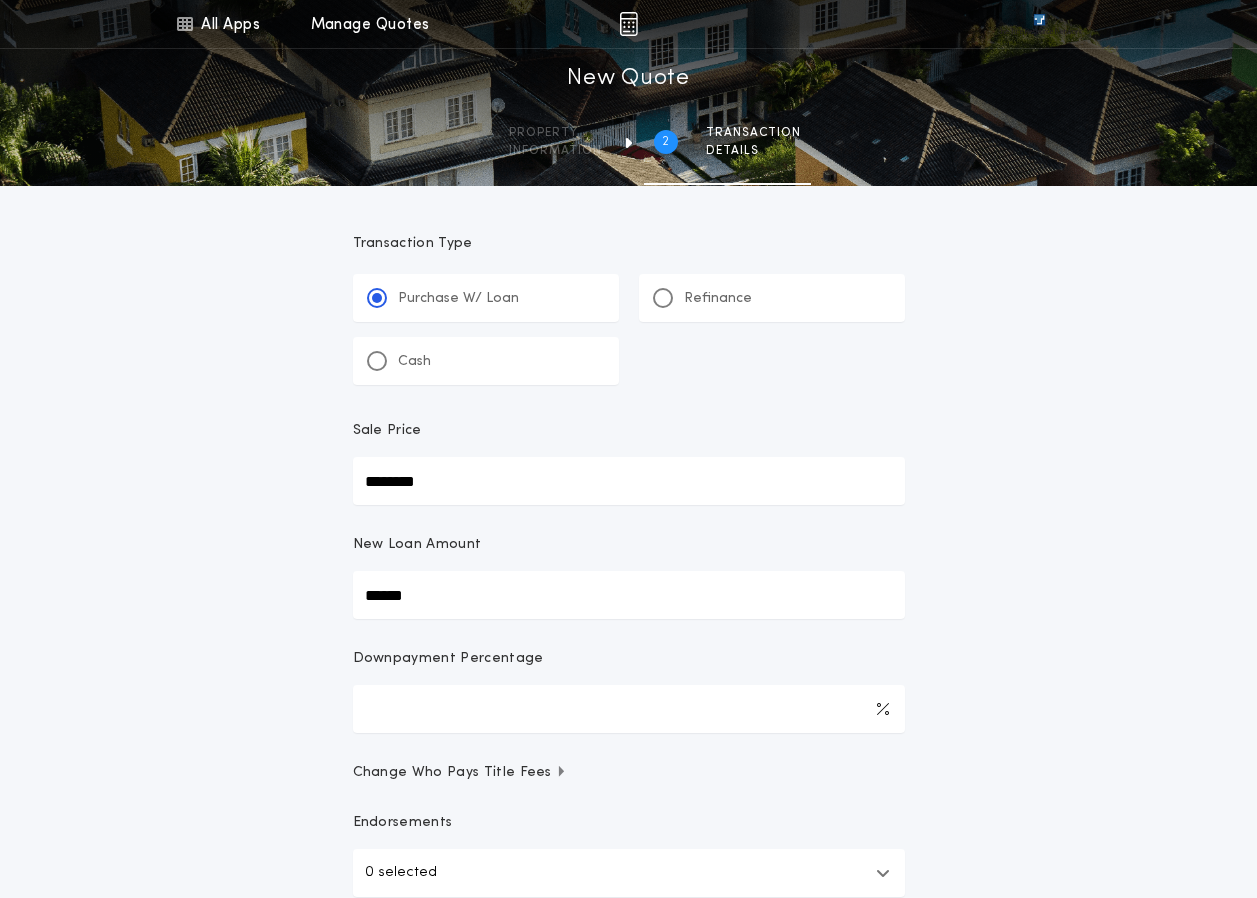 type on "*******" 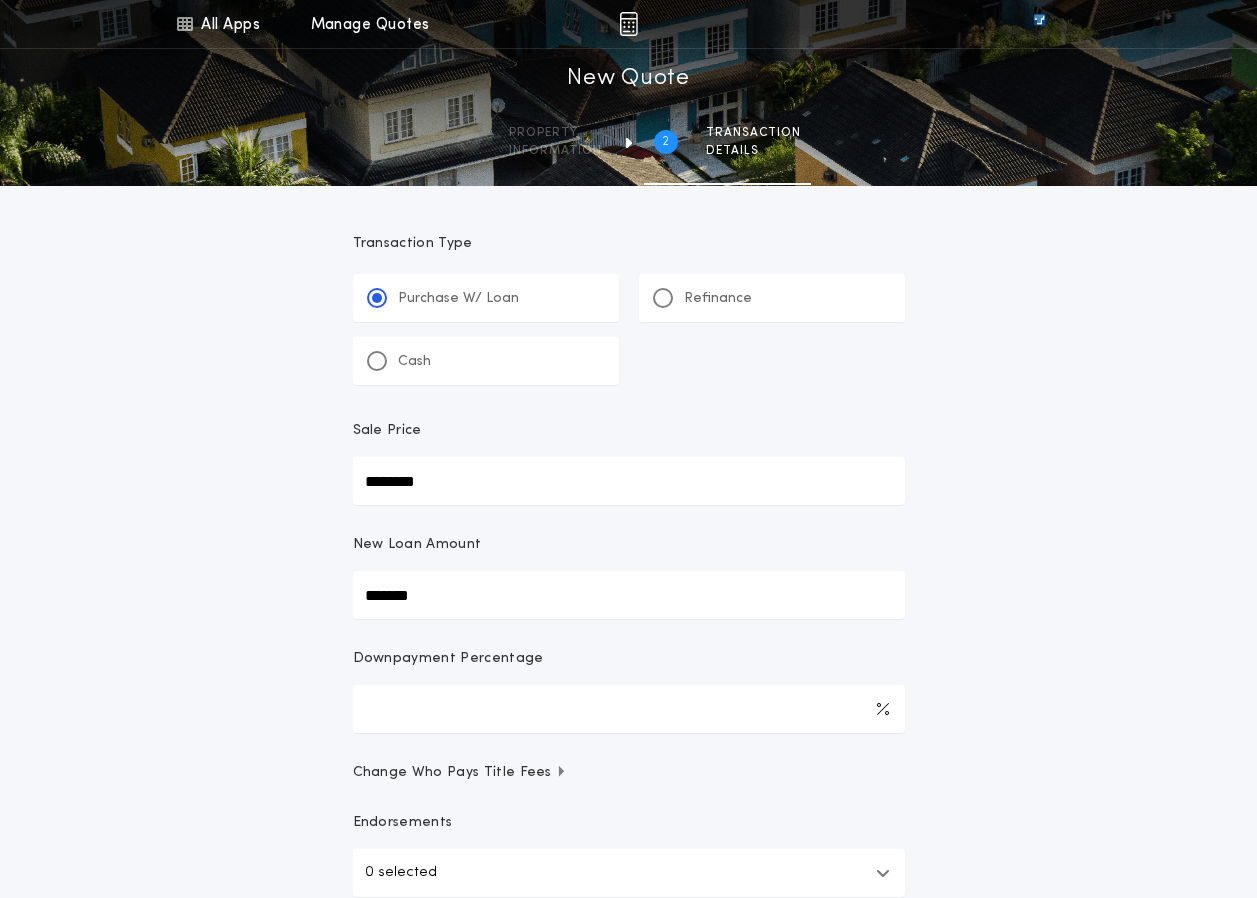type on "********" 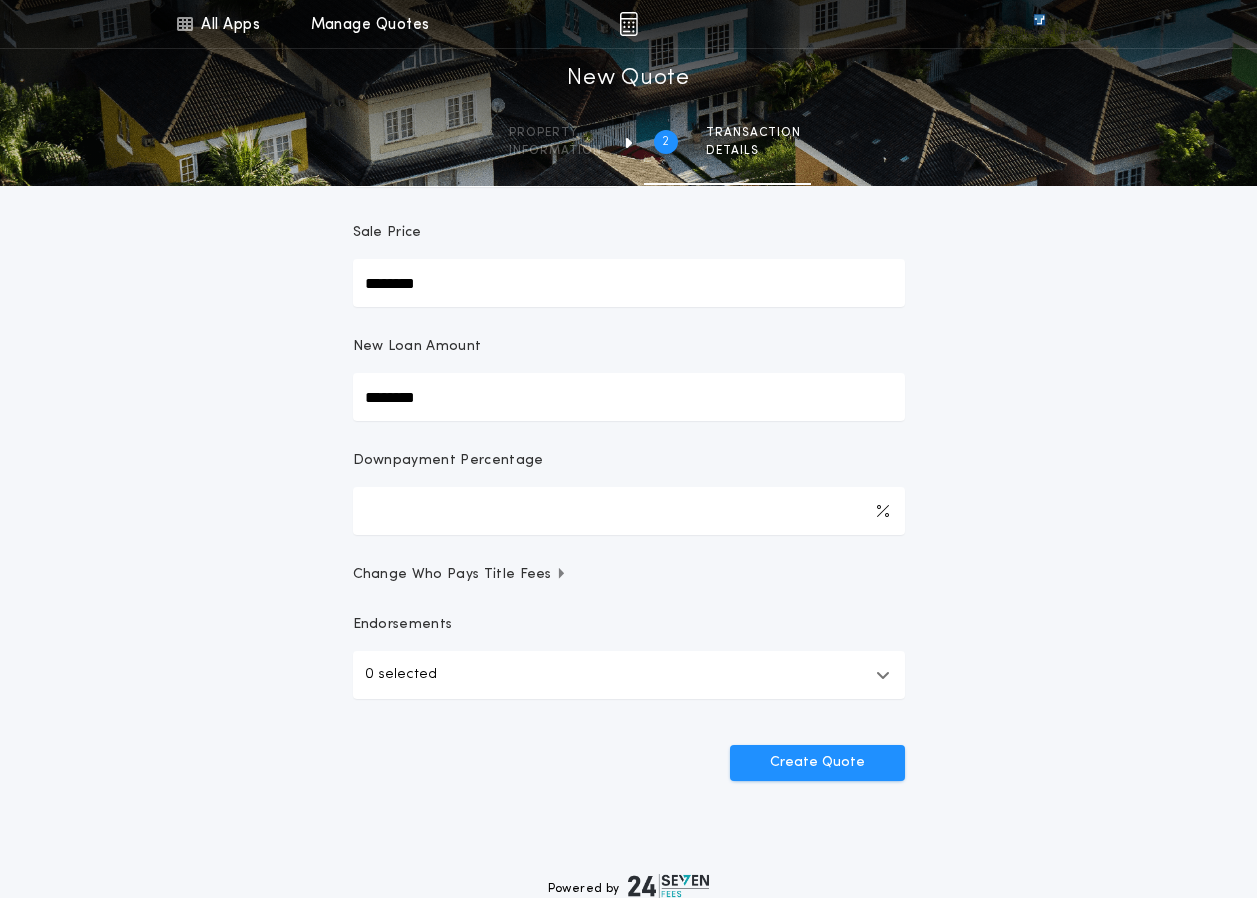scroll, scrollTop: 200, scrollLeft: 0, axis: vertical 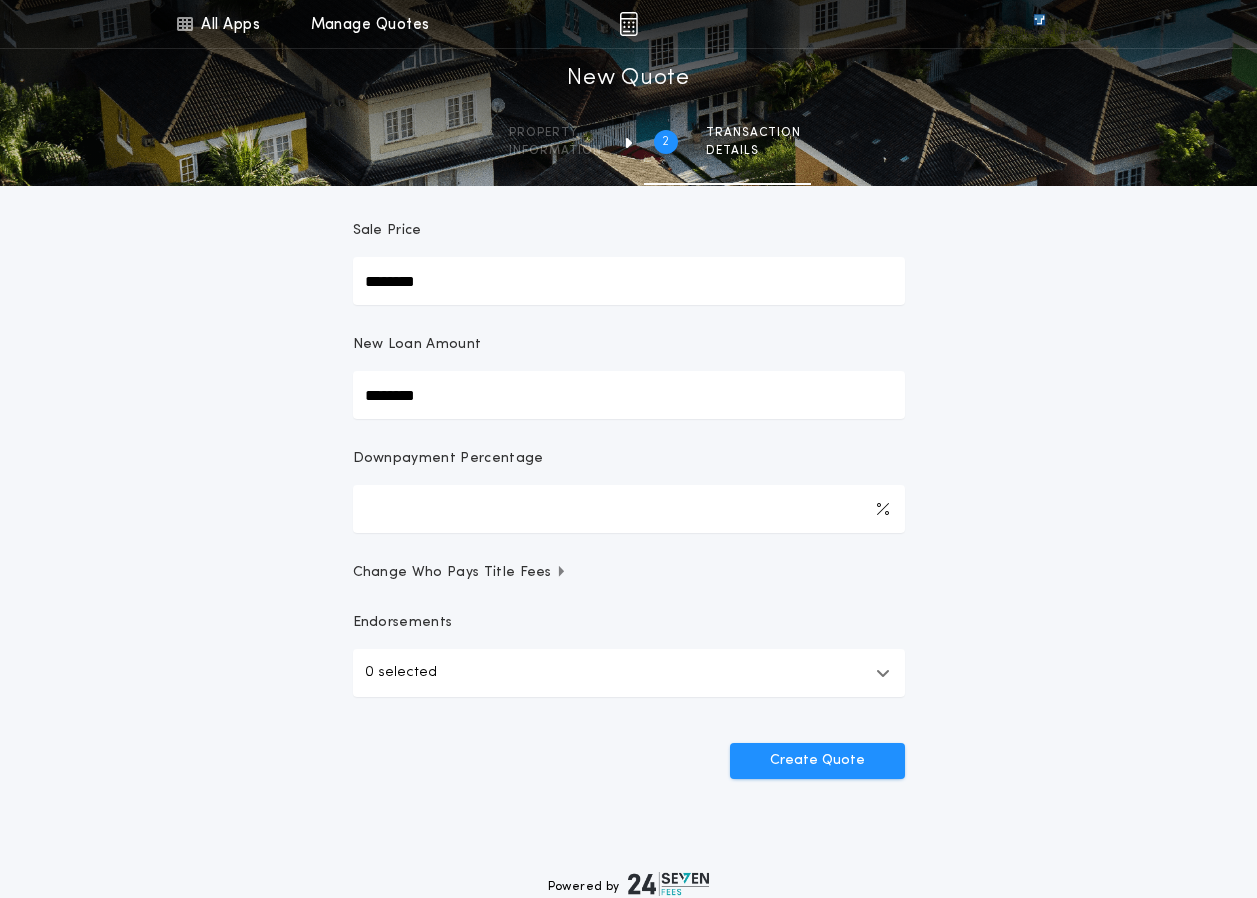 type on "********" 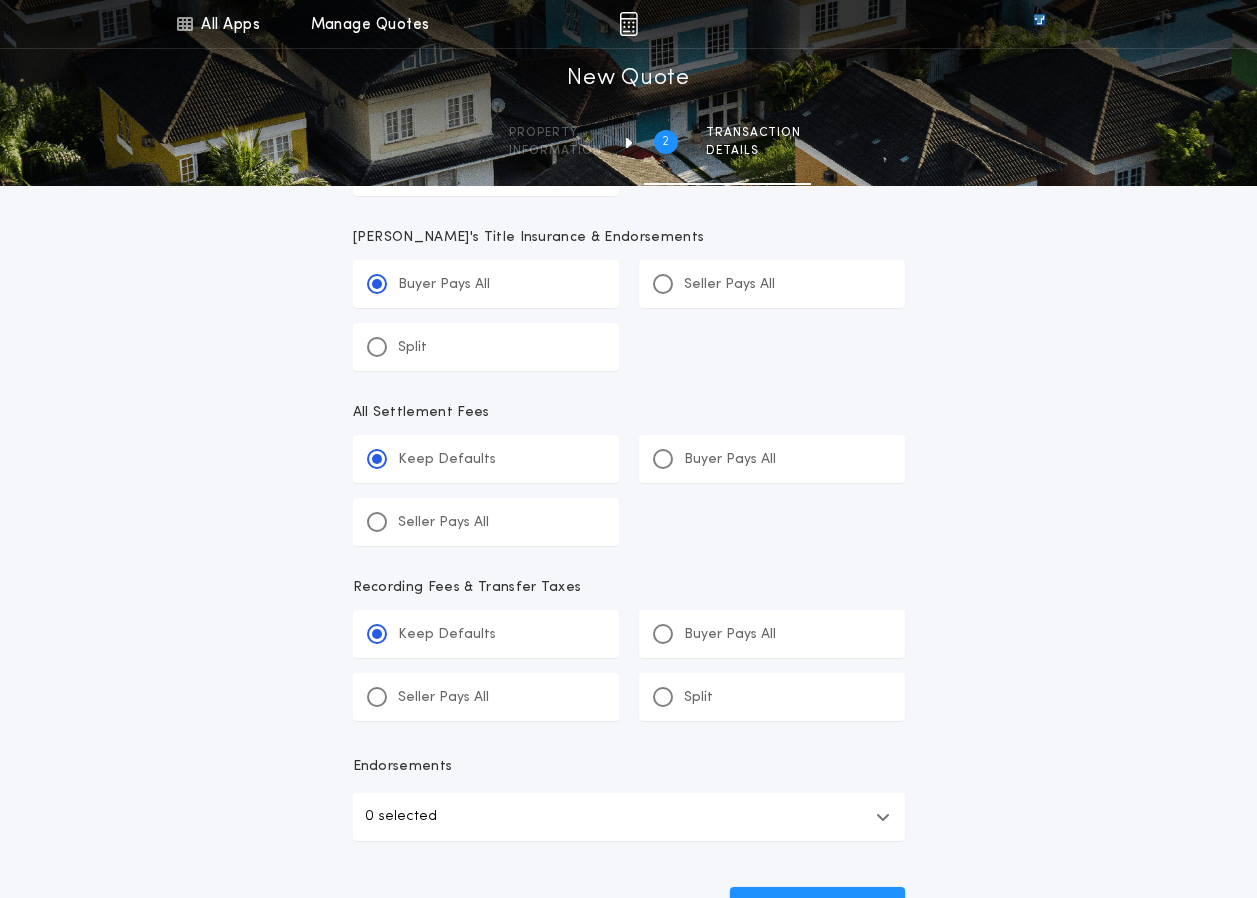 scroll, scrollTop: 800, scrollLeft: 0, axis: vertical 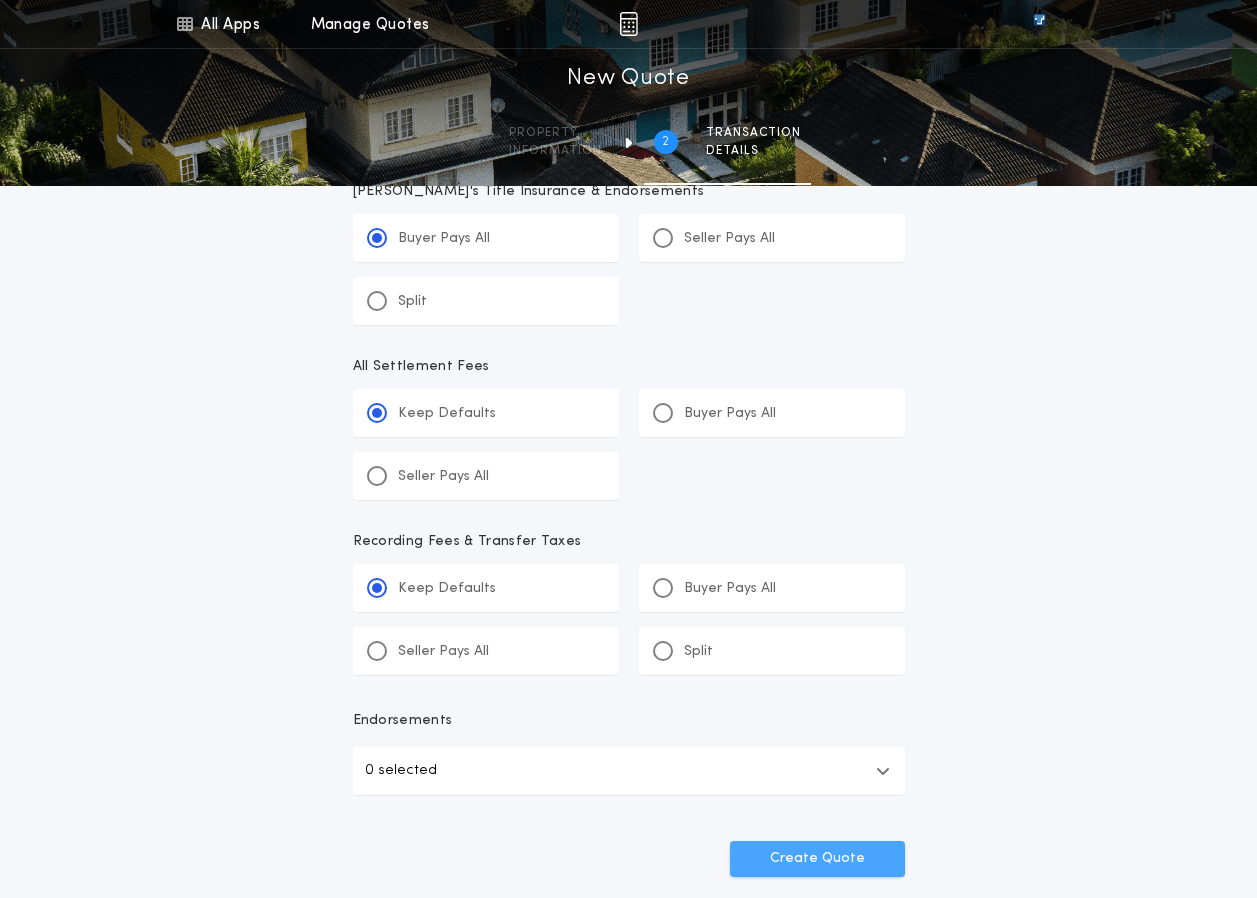 click on "Create Quote" at bounding box center (817, 859) 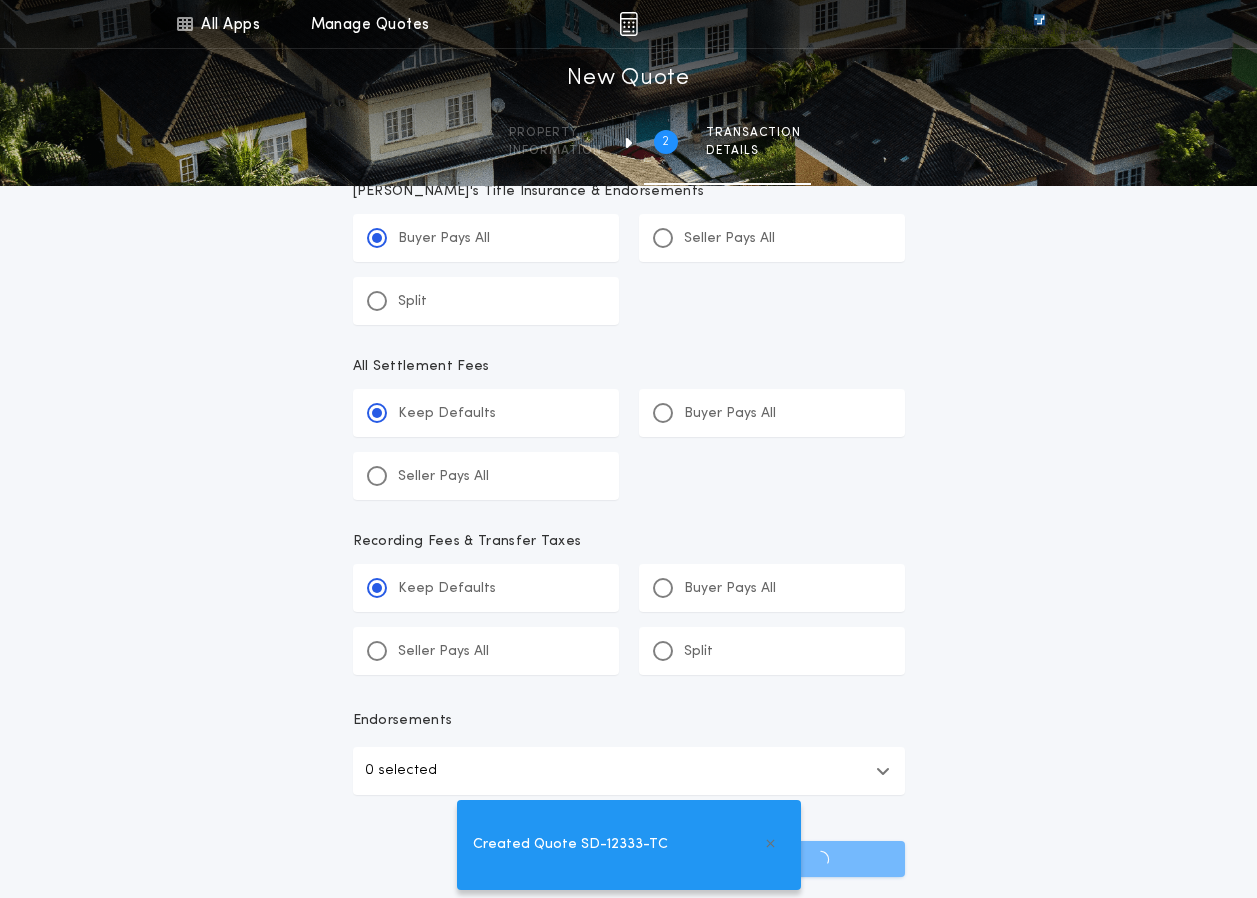 scroll, scrollTop: 0, scrollLeft: 0, axis: both 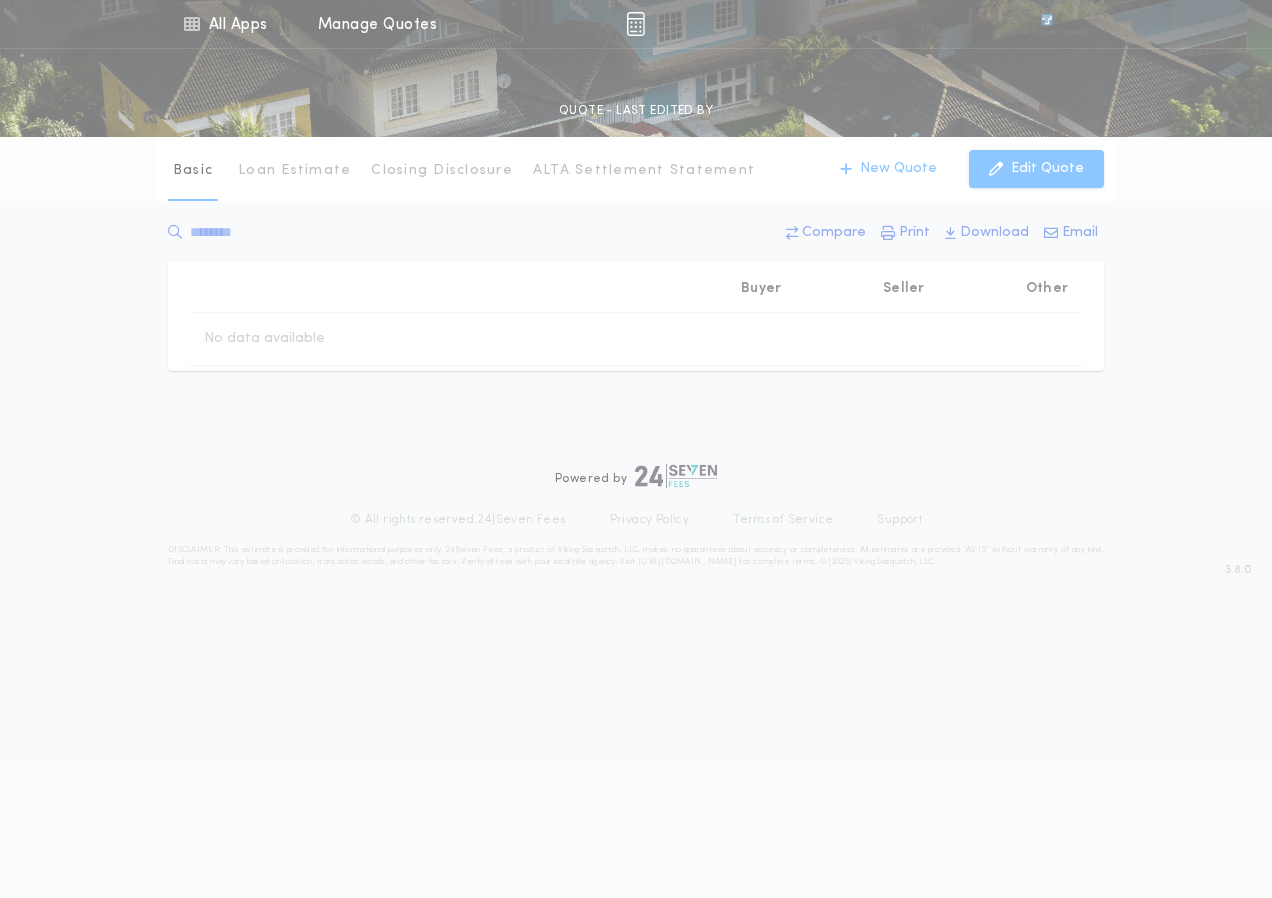type on "********" 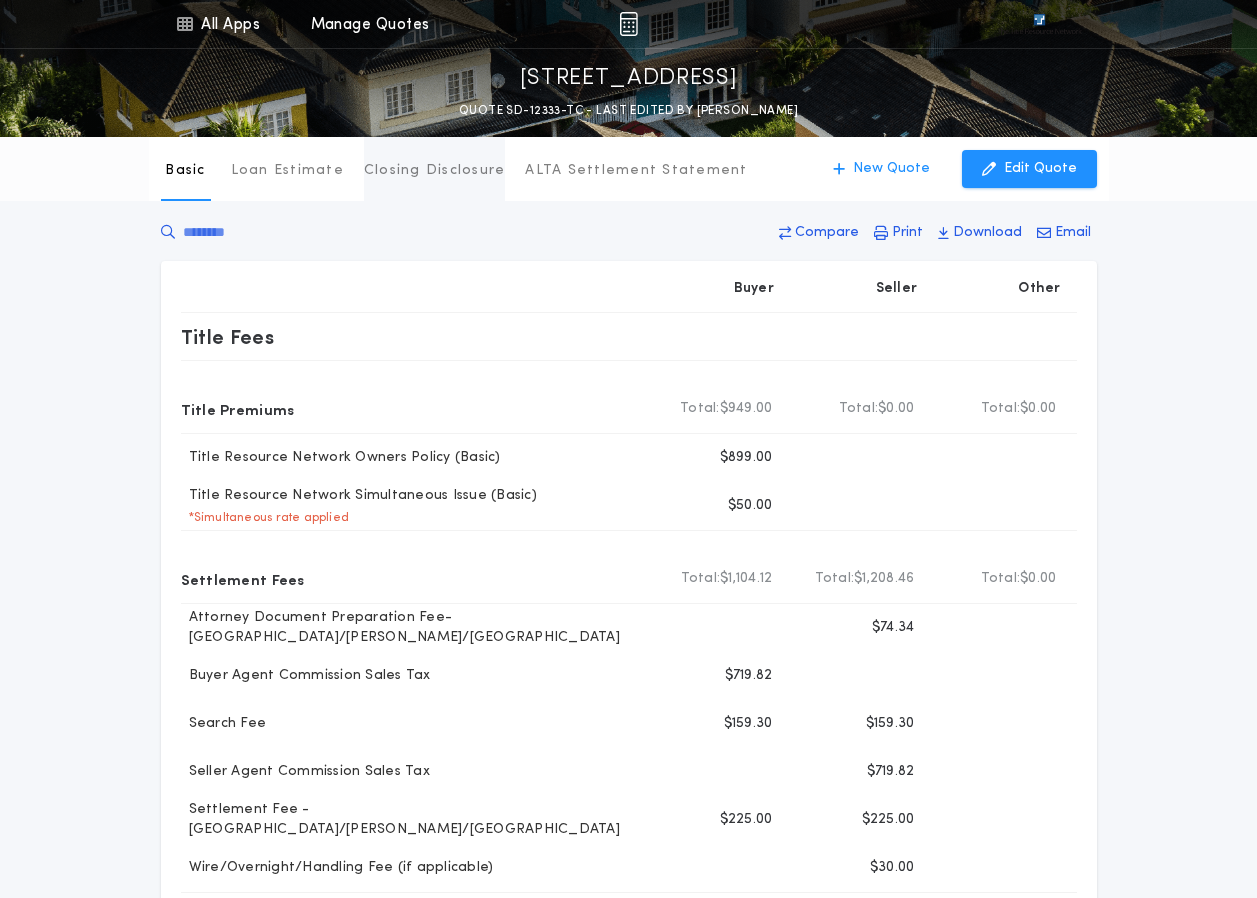 click on "Closing Disclosure" at bounding box center (435, 171) 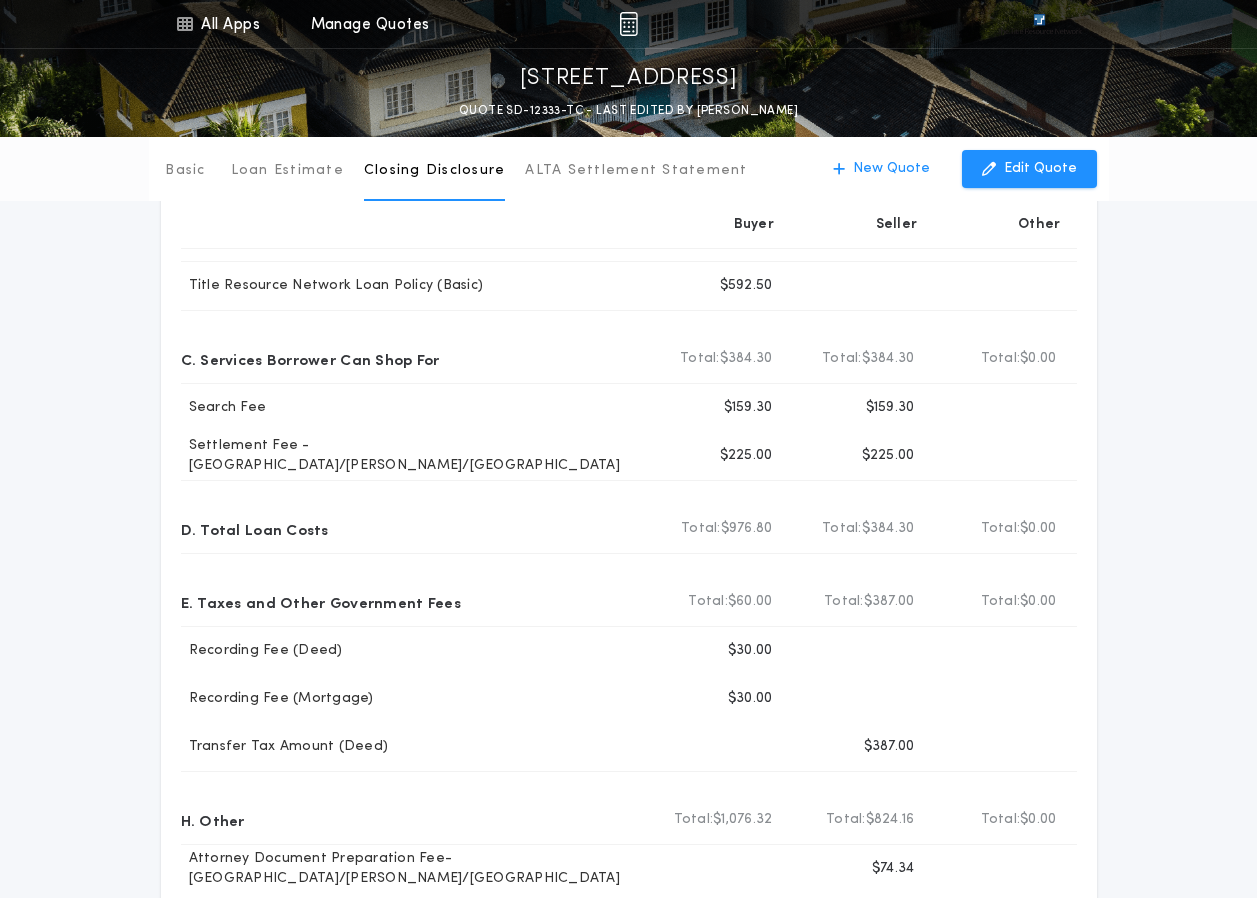 scroll, scrollTop: 0, scrollLeft: 0, axis: both 